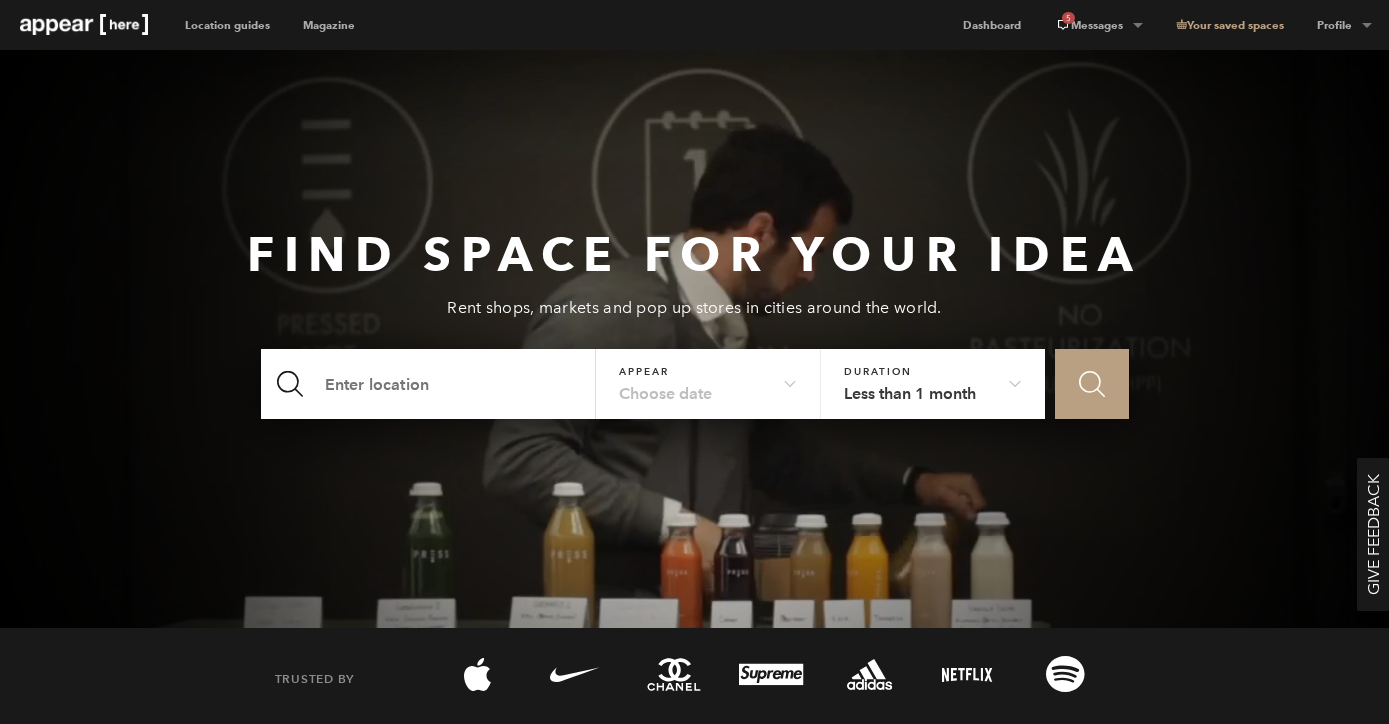 scroll, scrollTop: 0, scrollLeft: 0, axis: both 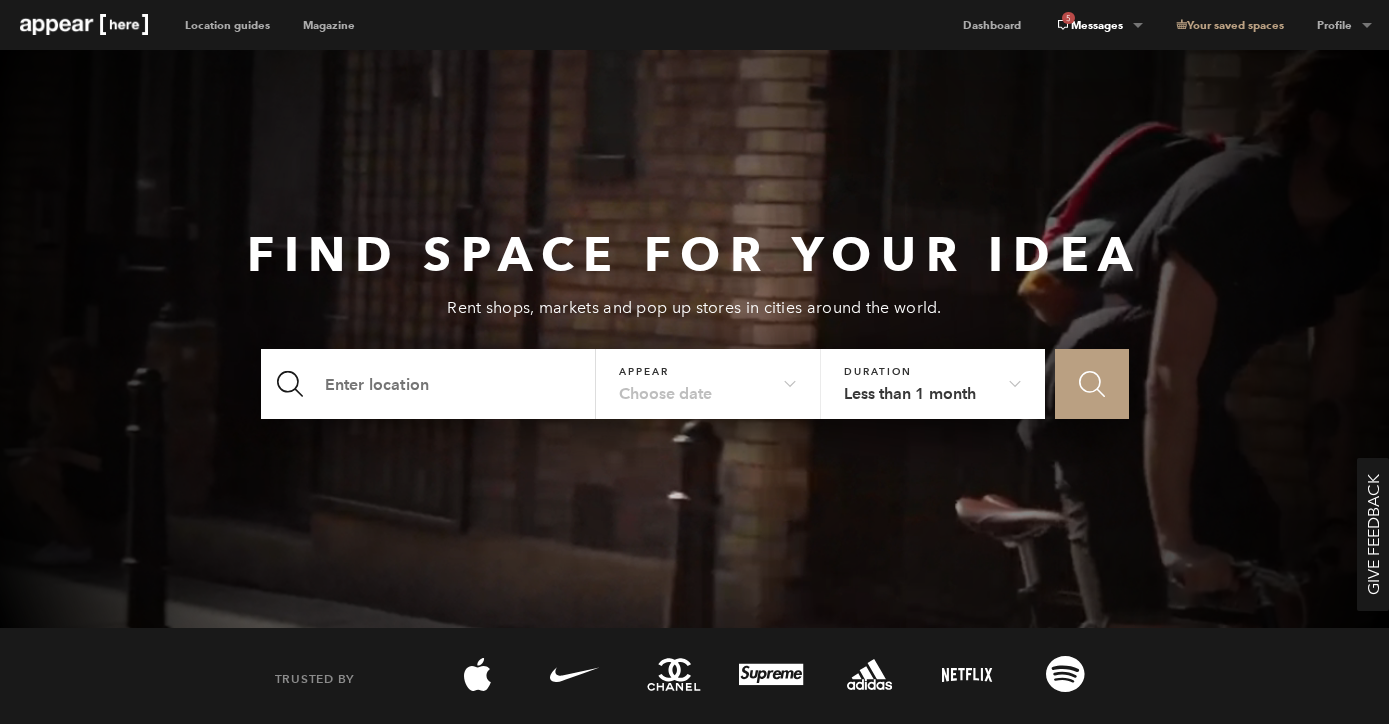 click on "5
Messages" at bounding box center [1098, 25] 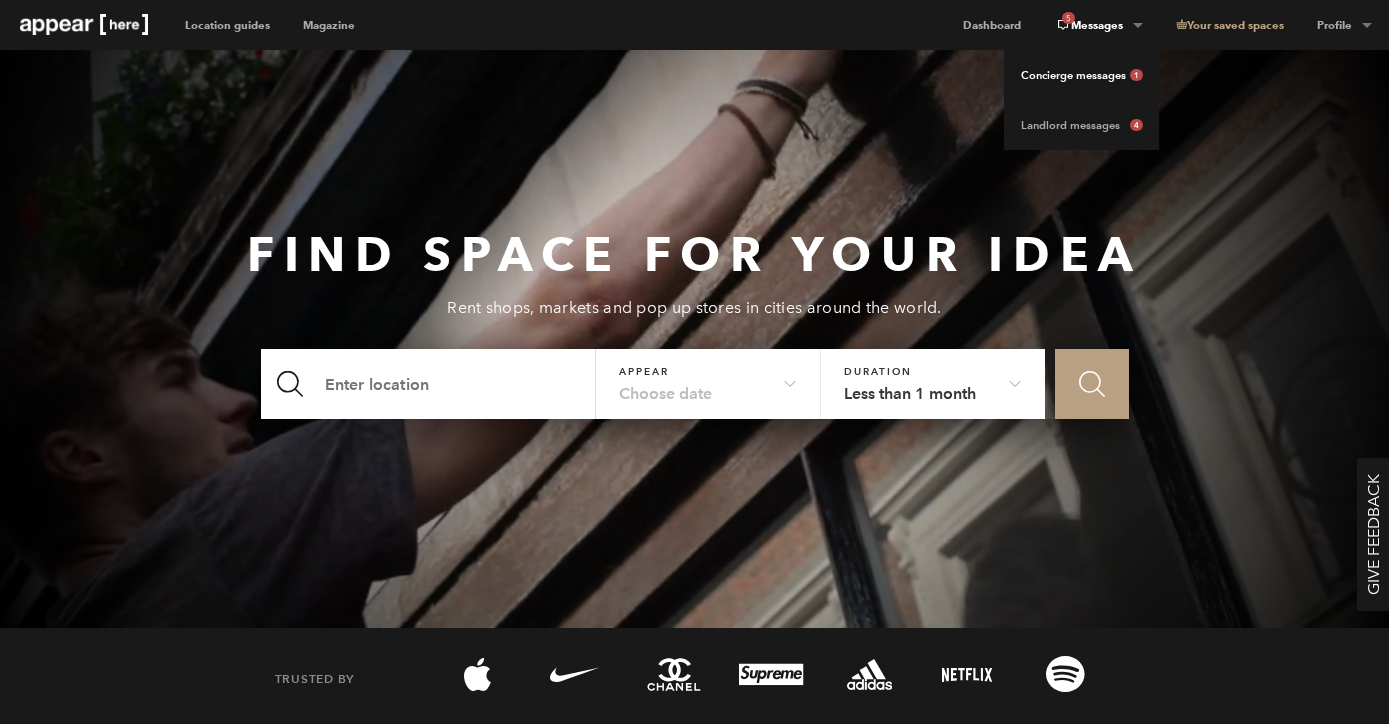 click on "Concierge messages
1" at bounding box center [1081, 75] 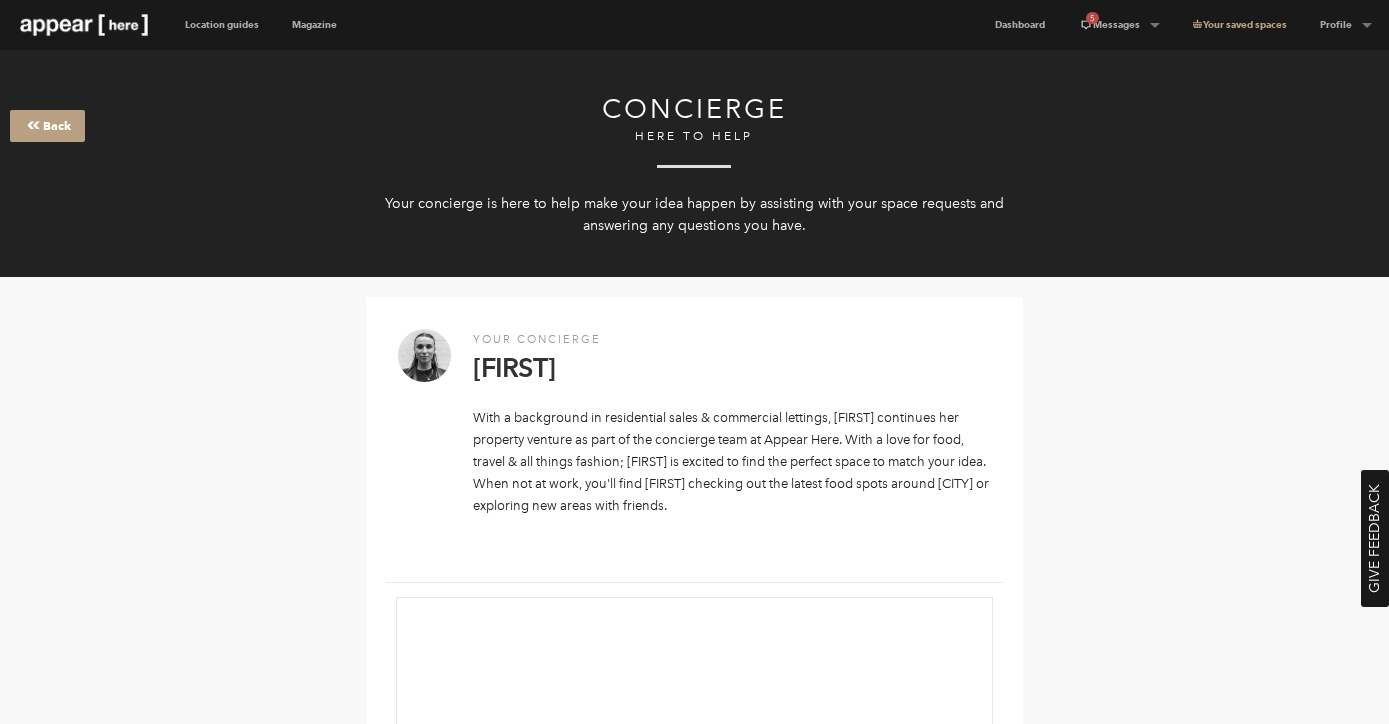 scroll, scrollTop: 0, scrollLeft: 0, axis: both 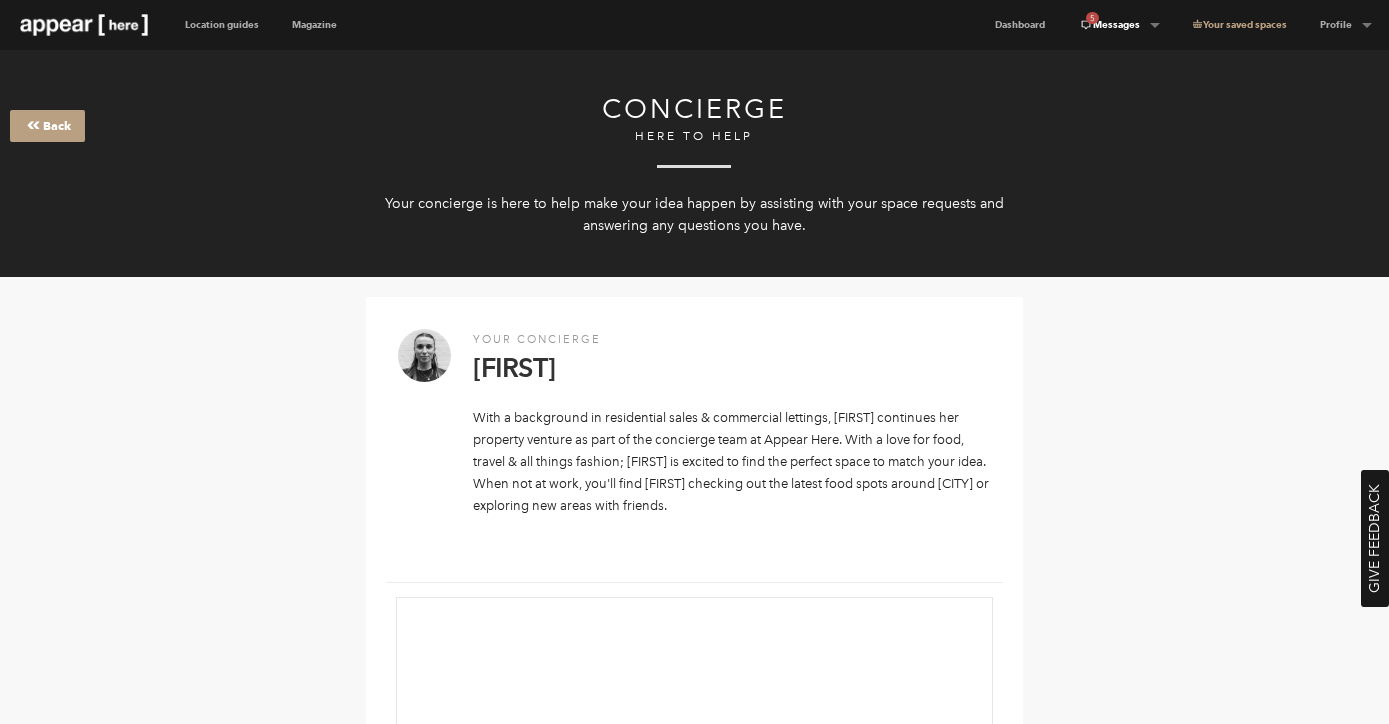 click on "5
Messages" at bounding box center [1119, 25] 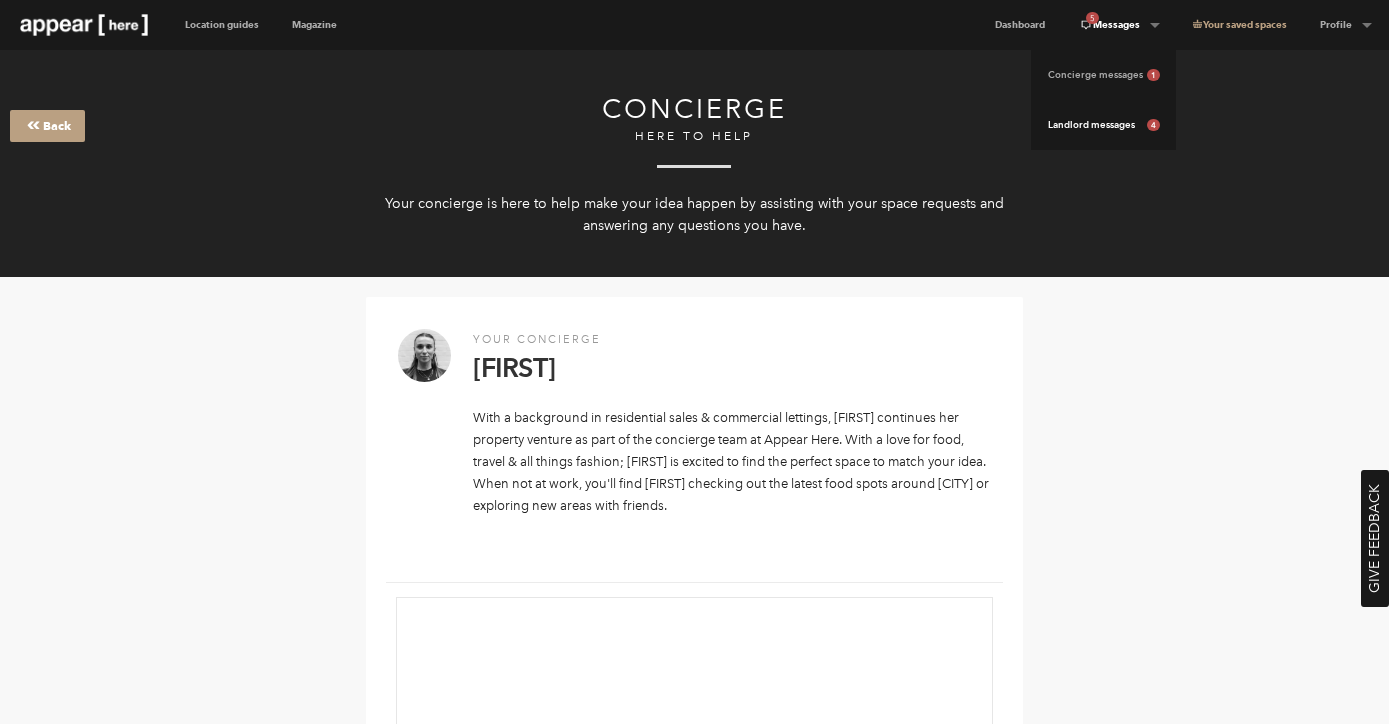 click on "Landlord messages
4" at bounding box center [1103, 125] 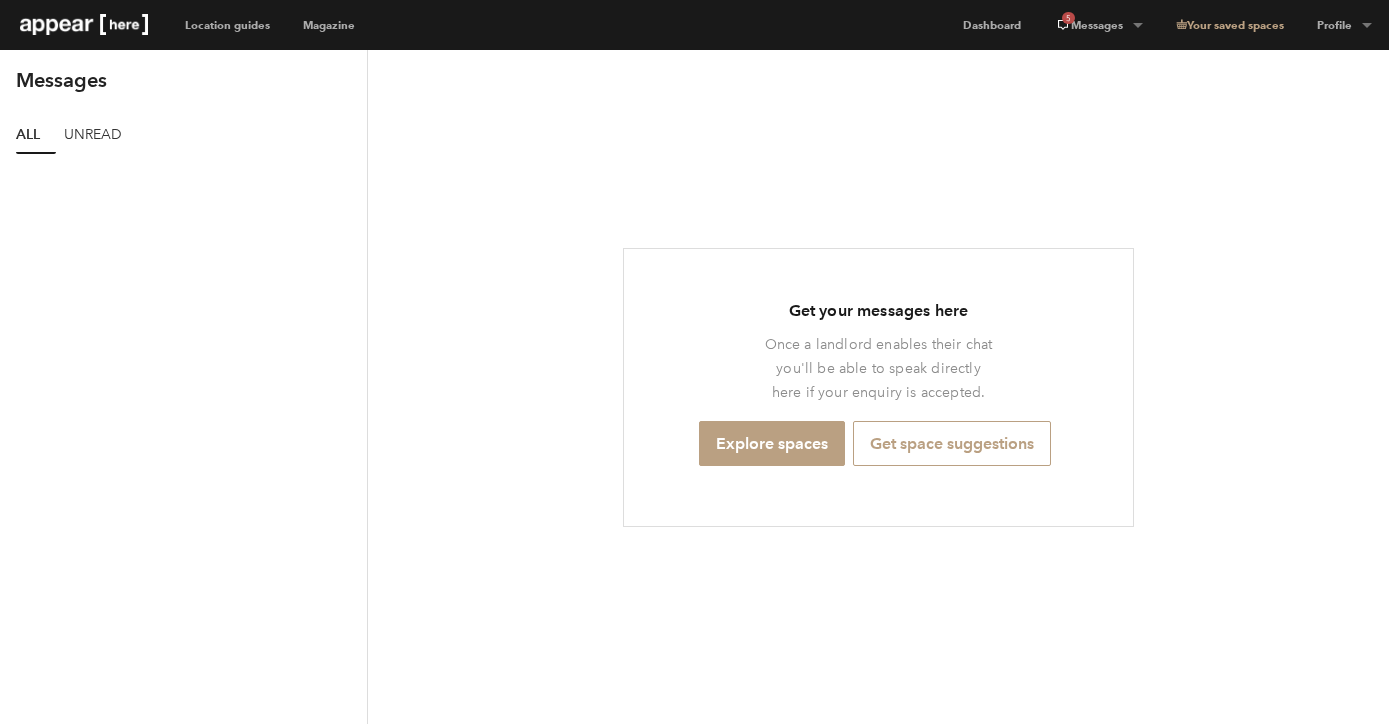 scroll, scrollTop: 0, scrollLeft: 0, axis: both 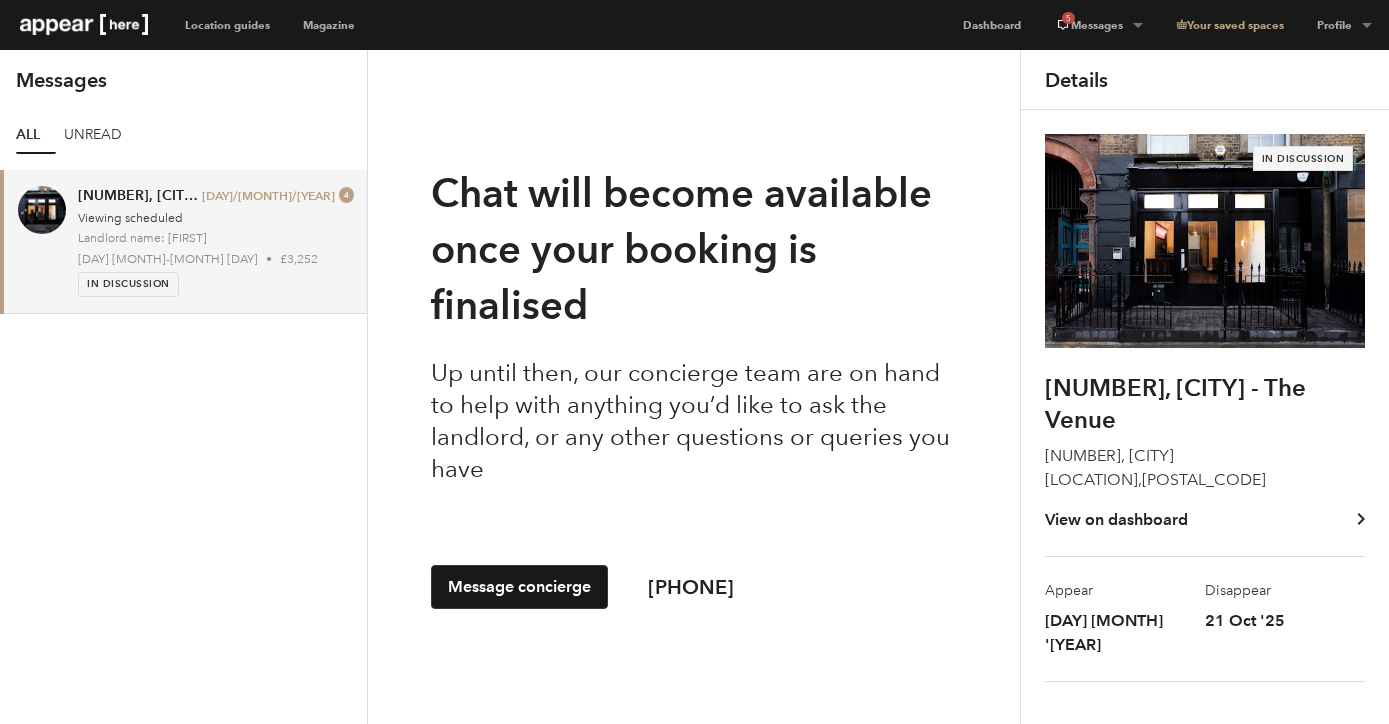 click on "[STREET], [CITY] - [NAME]" at bounding box center [1205, 404] 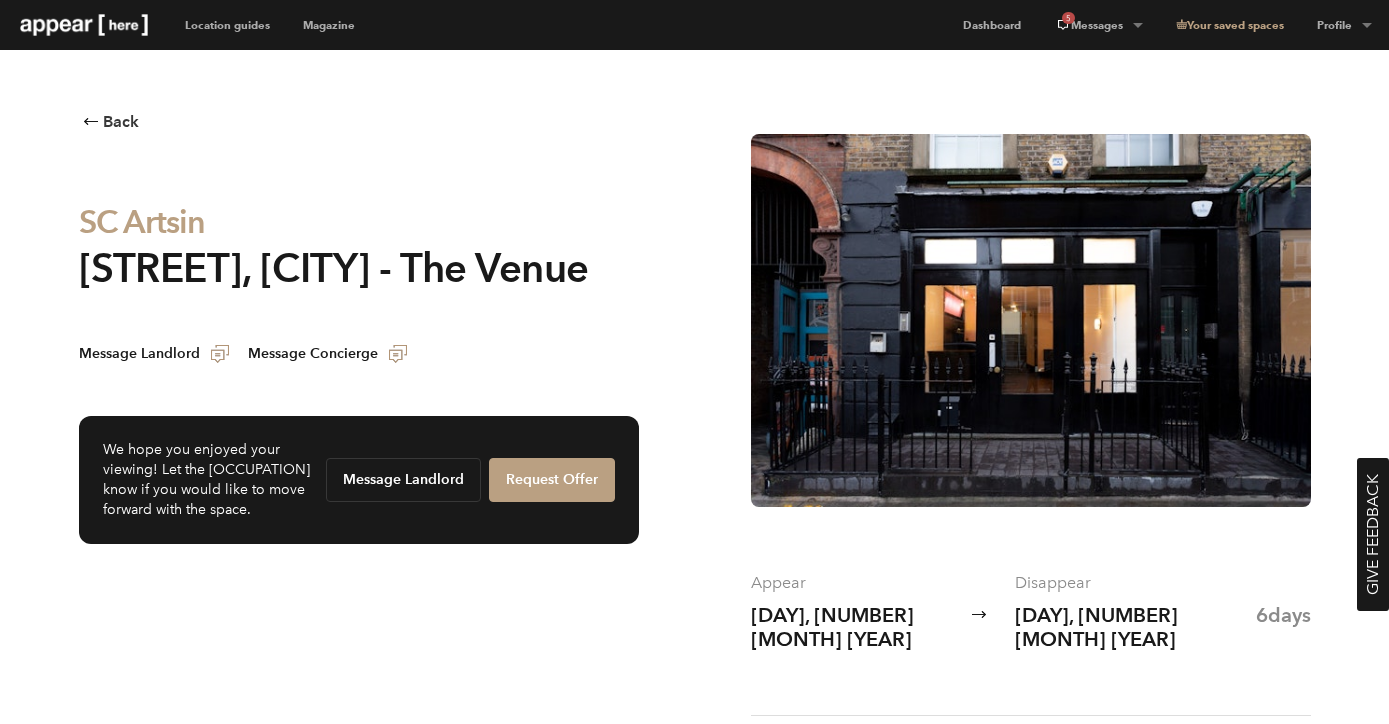 scroll, scrollTop: 0, scrollLeft: 0, axis: both 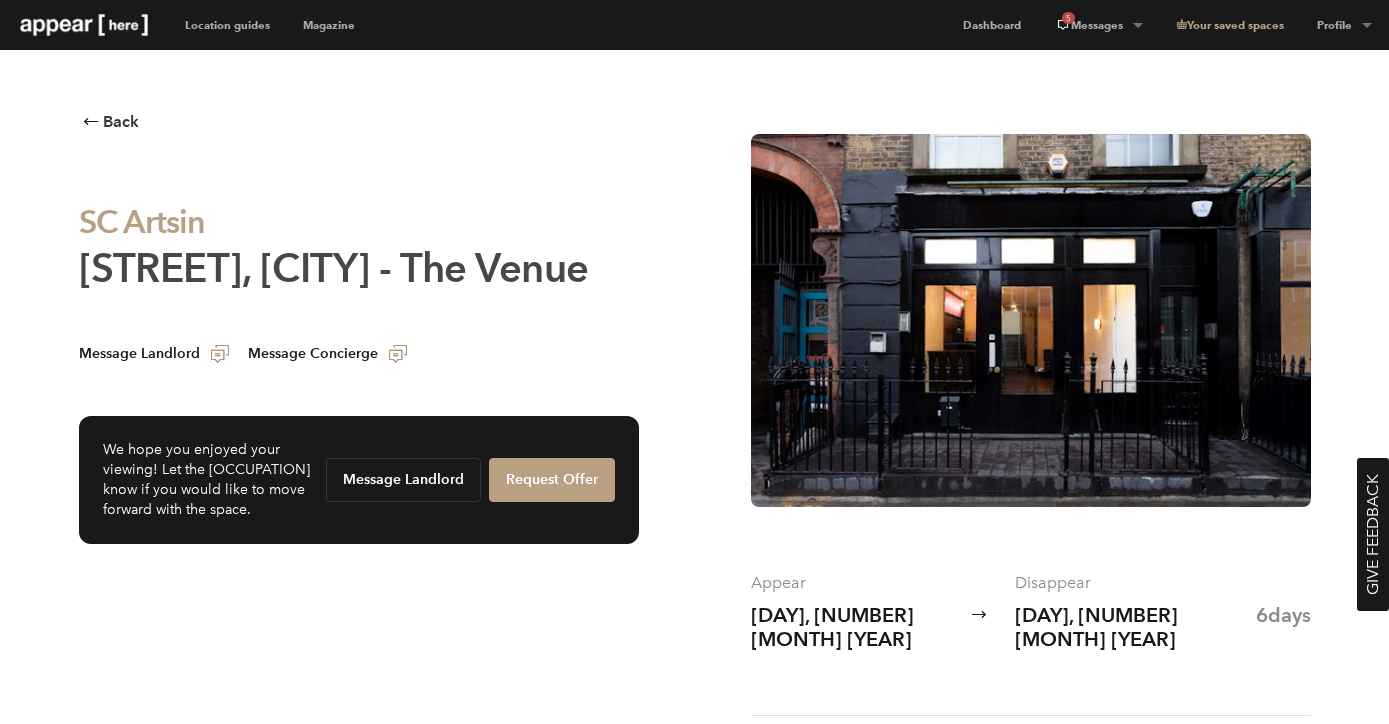click on "[STREET], [CITY] - [NAME]" at bounding box center [334, 268] 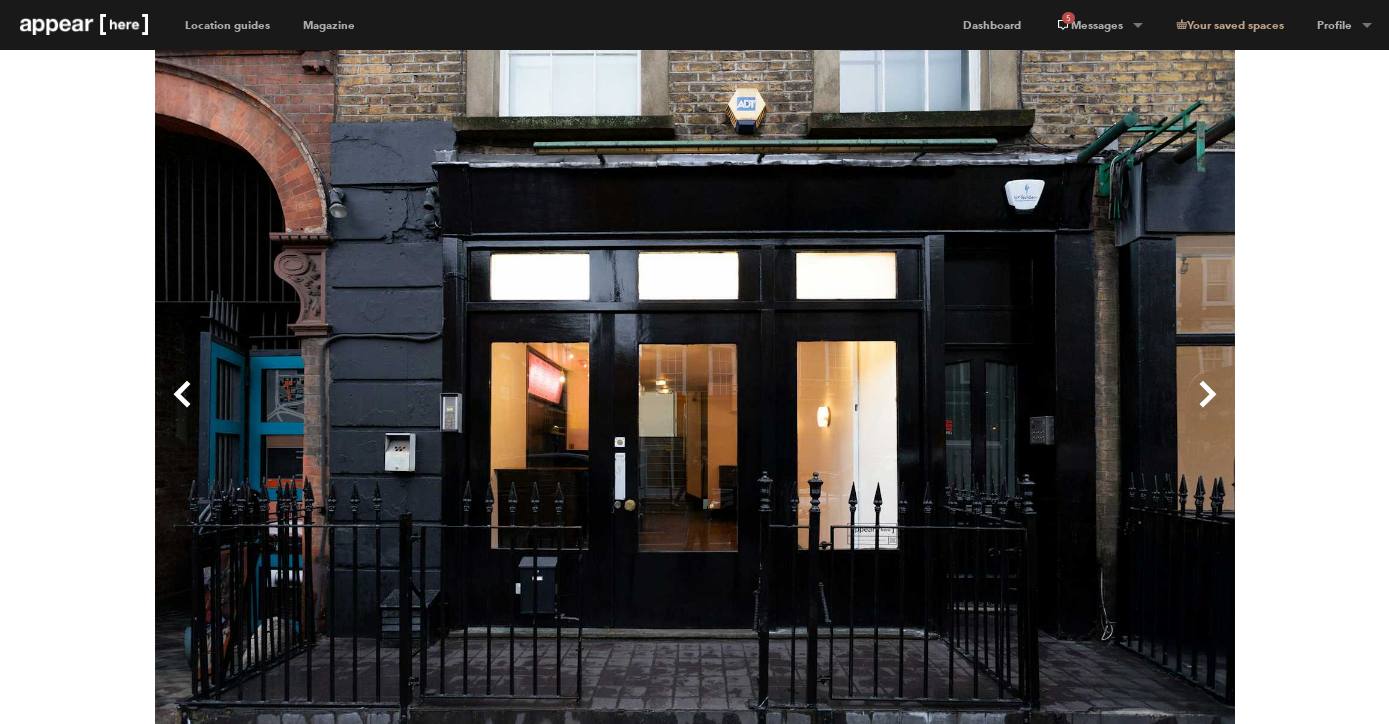 scroll, scrollTop: 0, scrollLeft: 0, axis: both 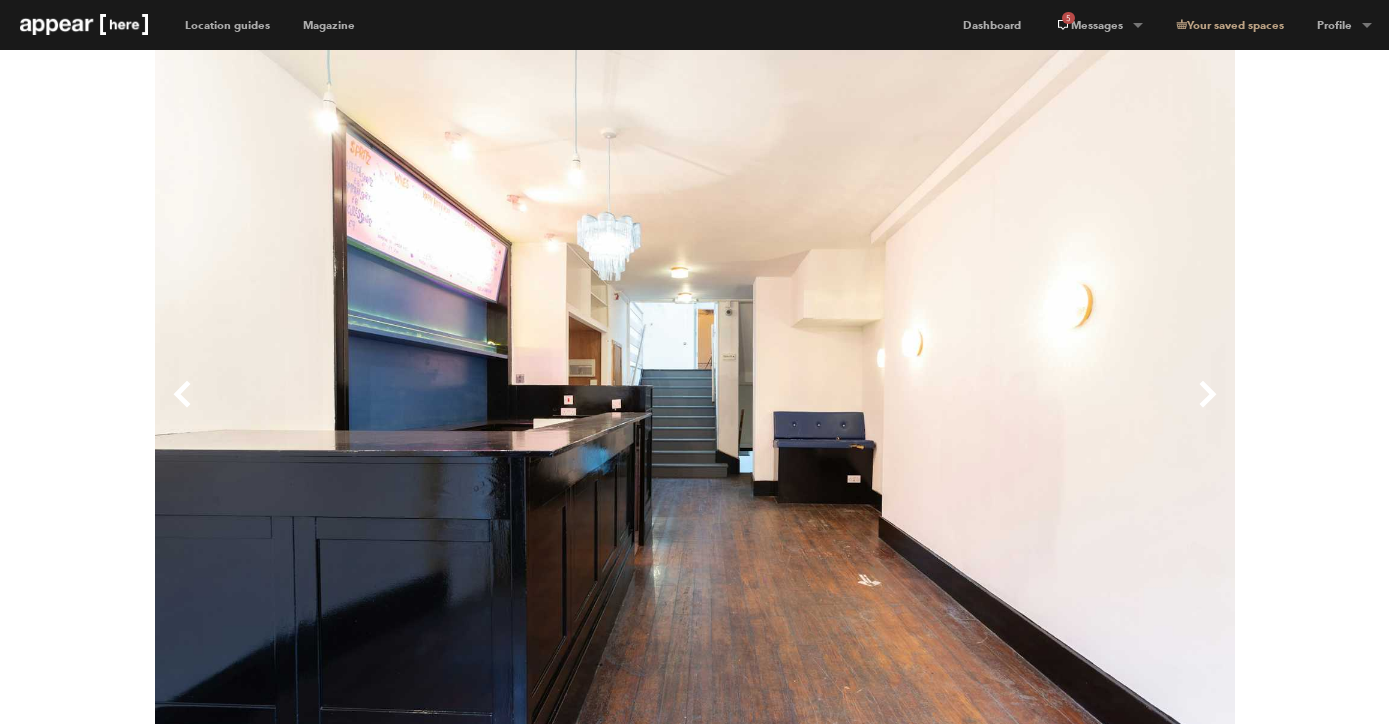 click on "Next" at bounding box center [965, 410] 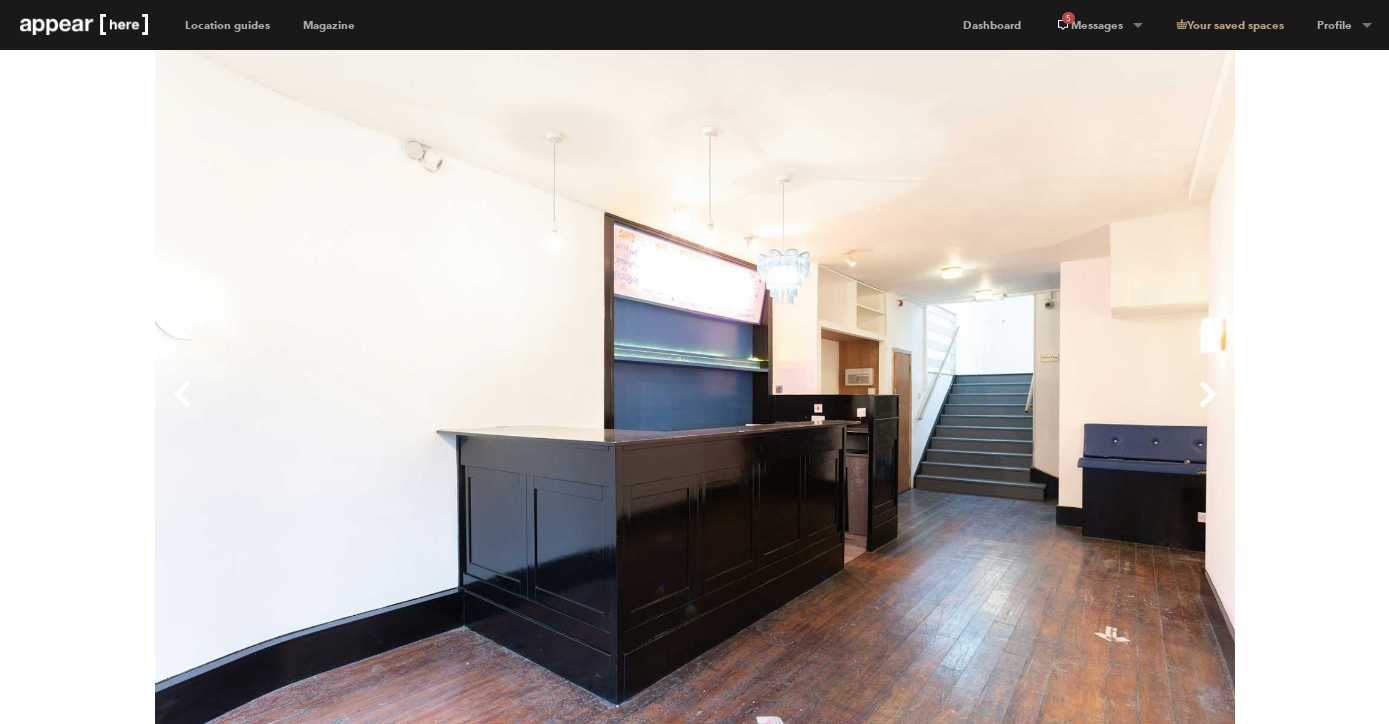 click on "Next" at bounding box center [965, 410] 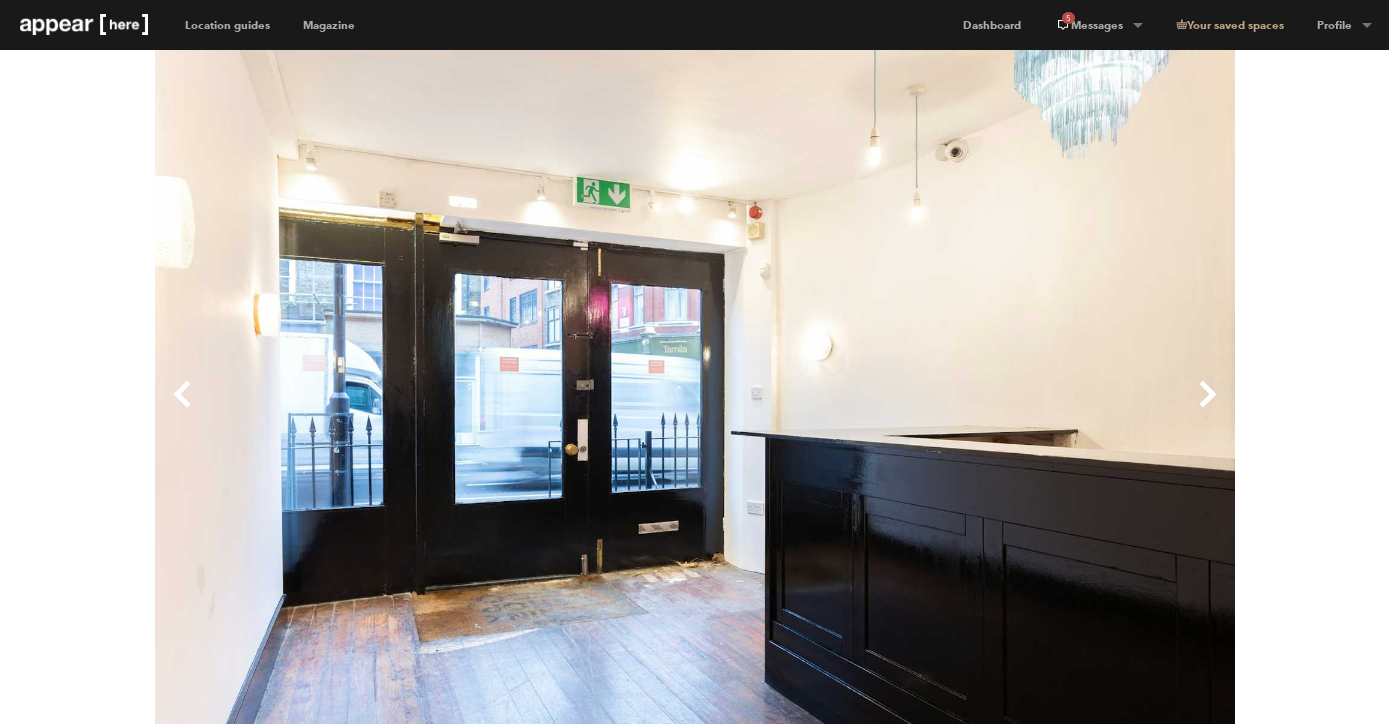 click on "Next" at bounding box center (965, 410) 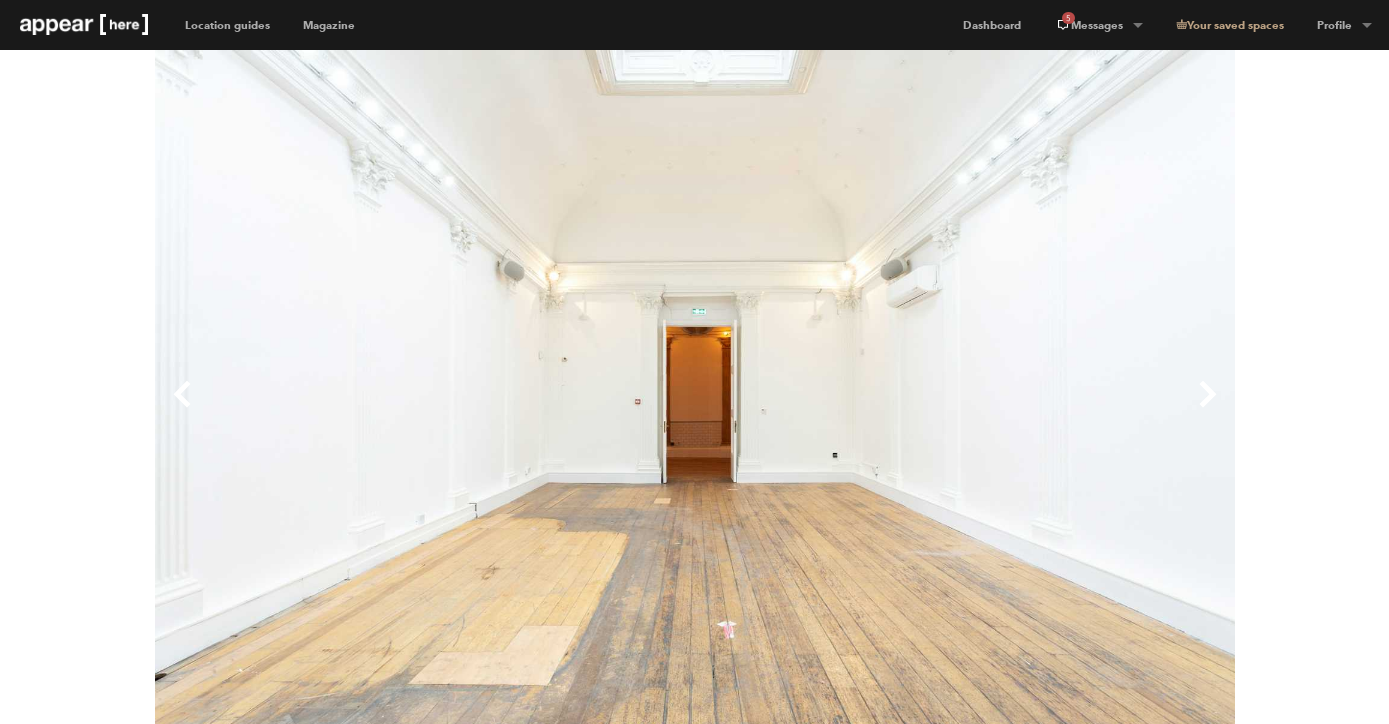 click on "Next" at bounding box center (965, 410) 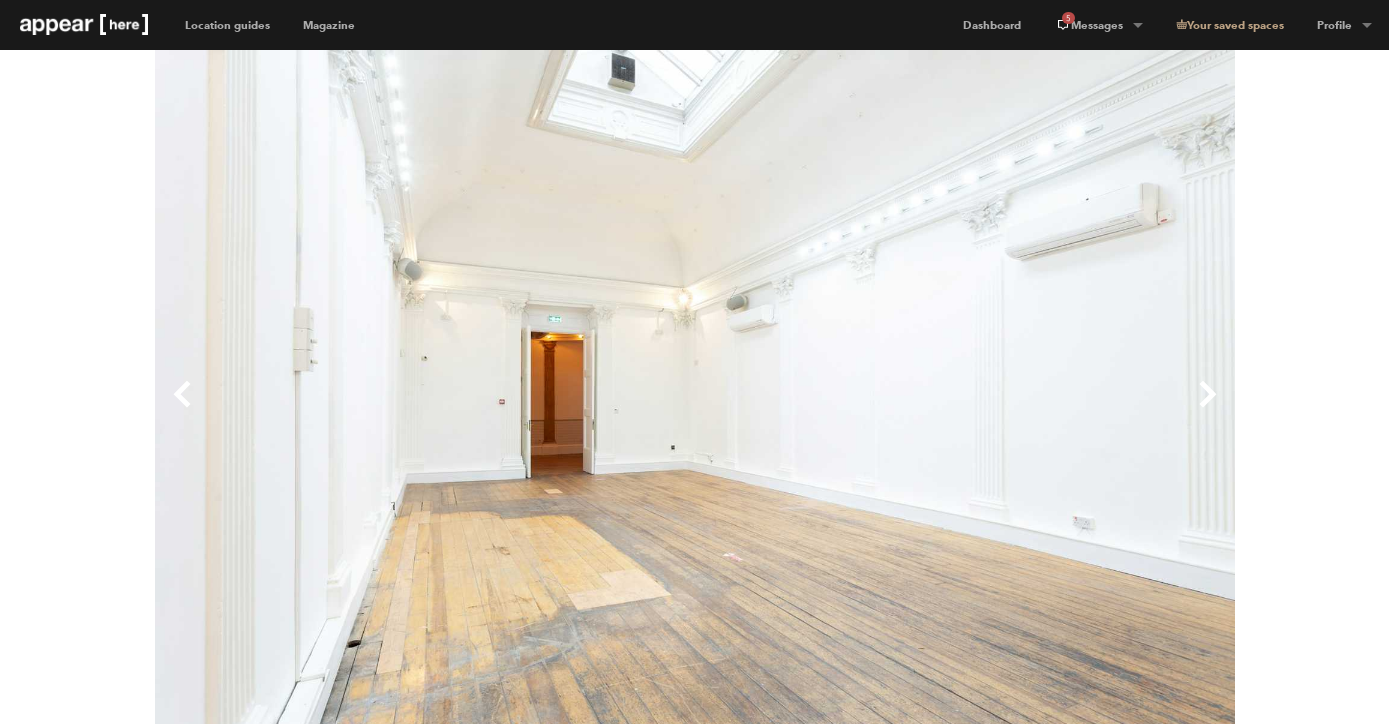 click on "Next" at bounding box center (965, 410) 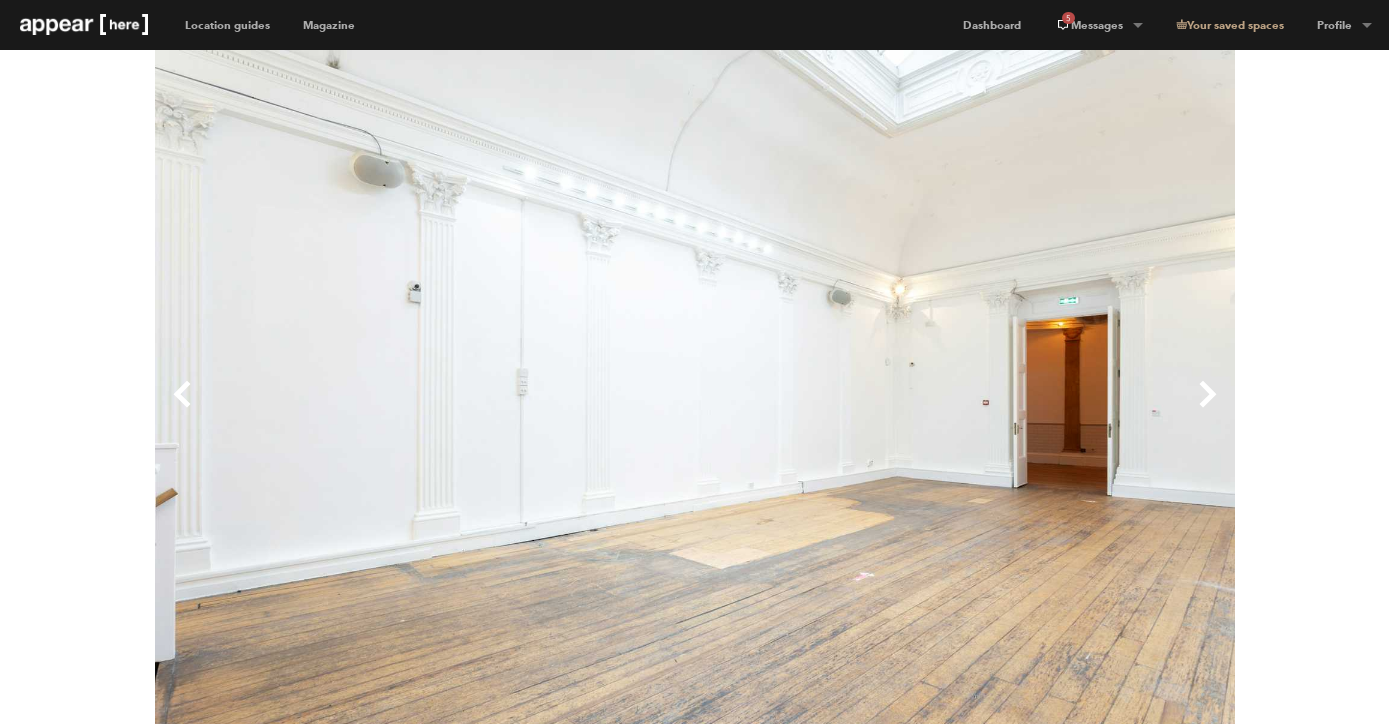 click on "Next" at bounding box center [965, 410] 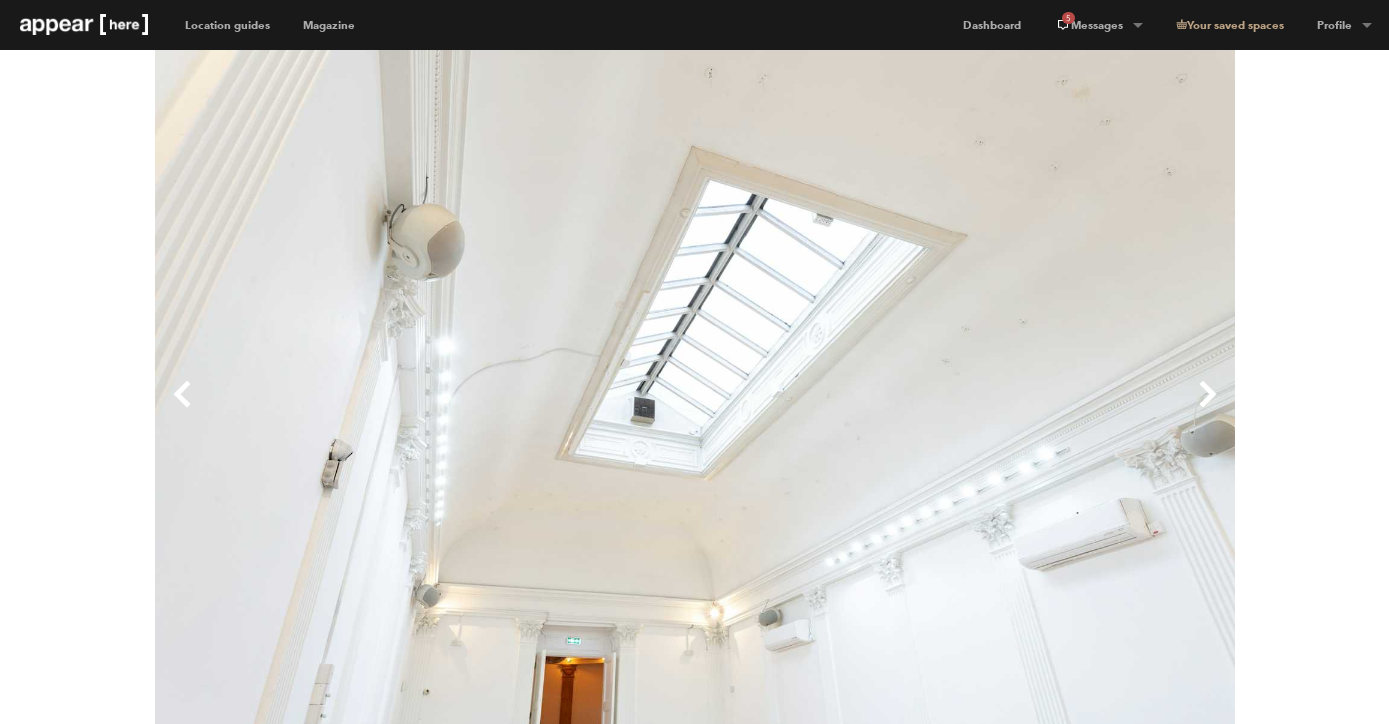click on "Next" at bounding box center [965, 410] 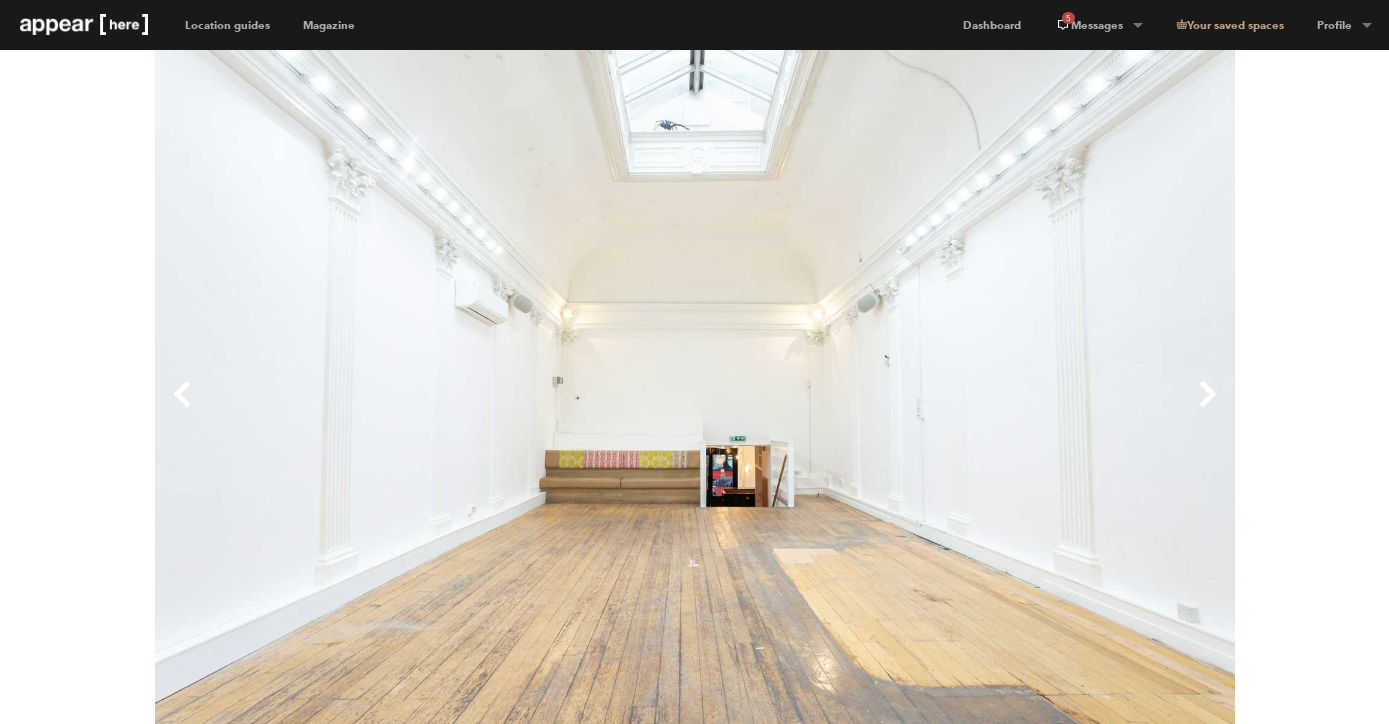 click on "Next" at bounding box center (965, 410) 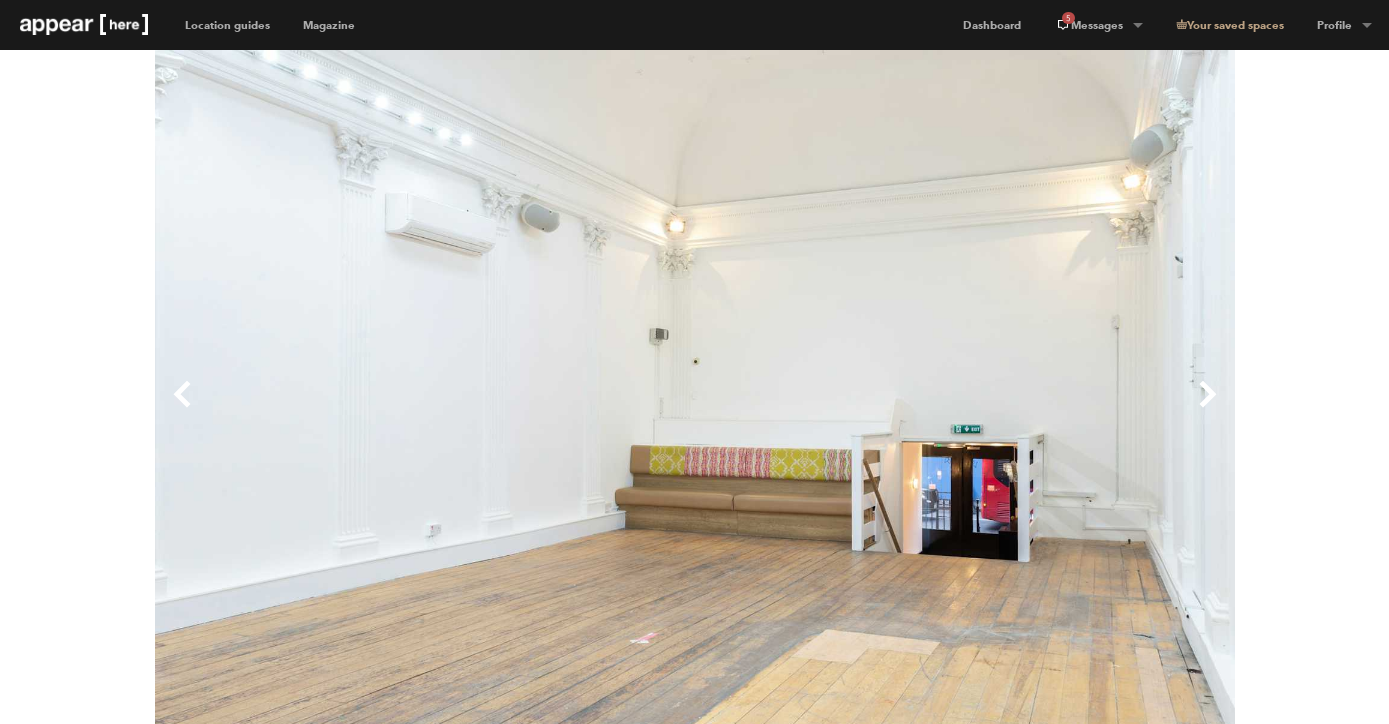 click on "Next" at bounding box center (965, 410) 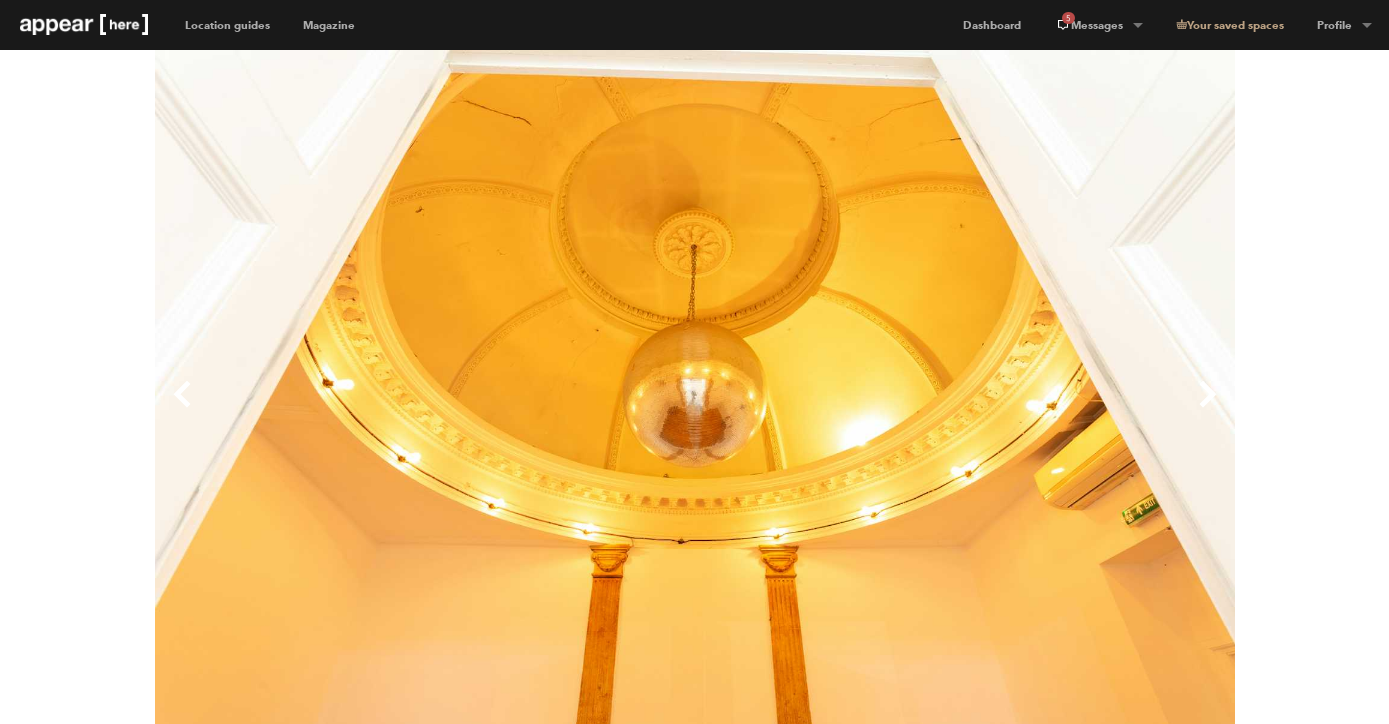 click on "Next" at bounding box center (965, 410) 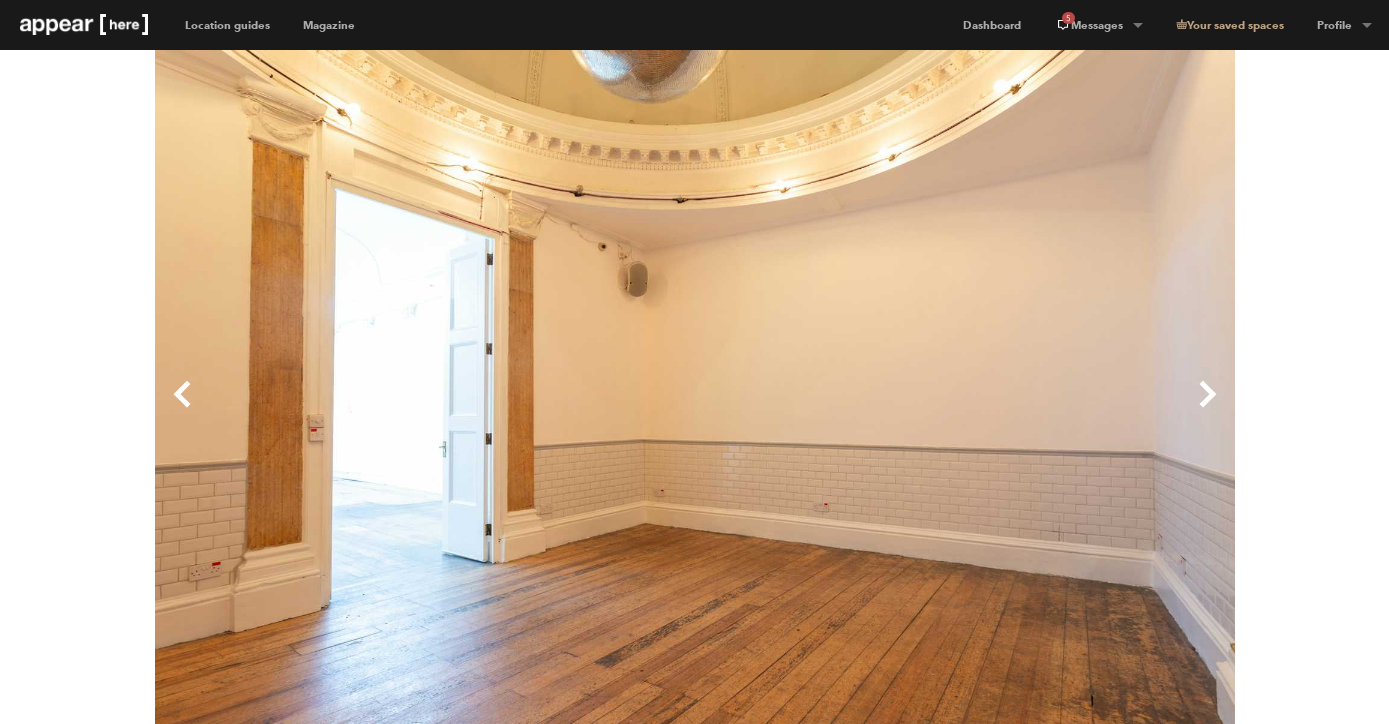 click on "Next" at bounding box center [965, 410] 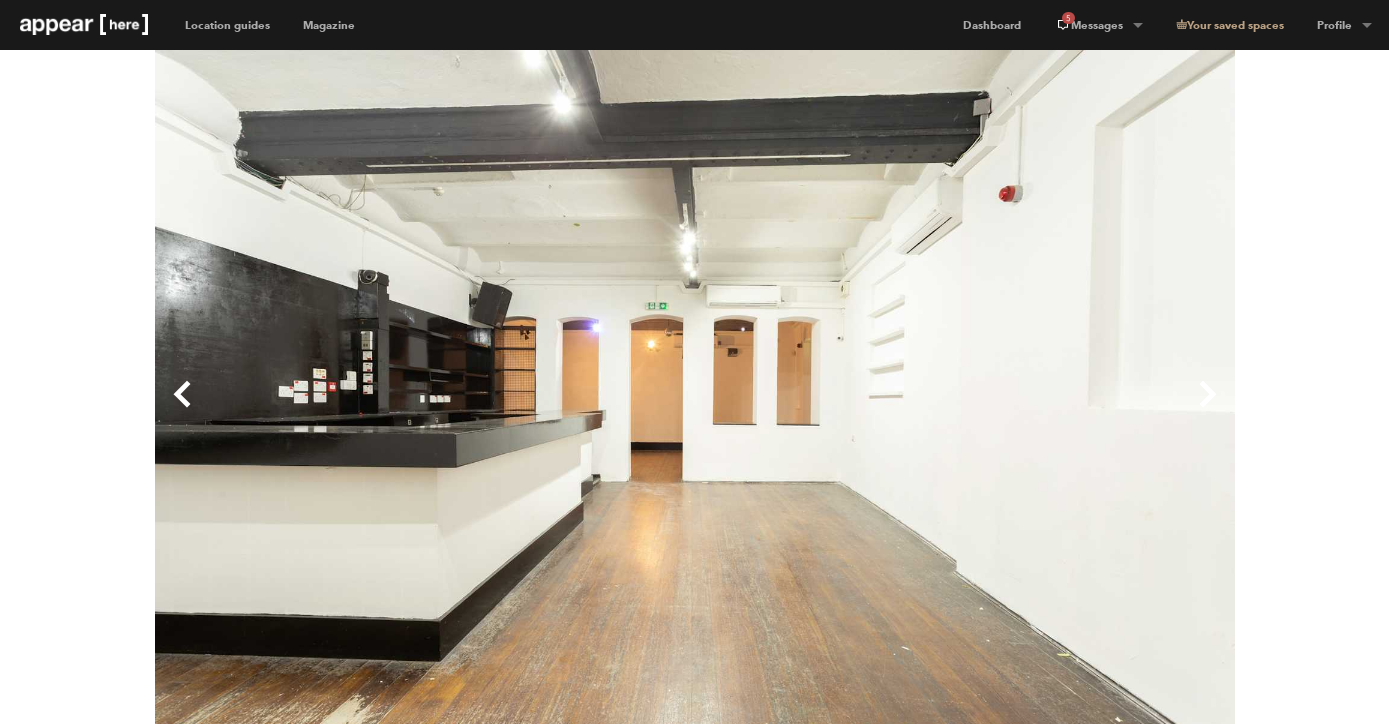 click on "Next" at bounding box center [965, 410] 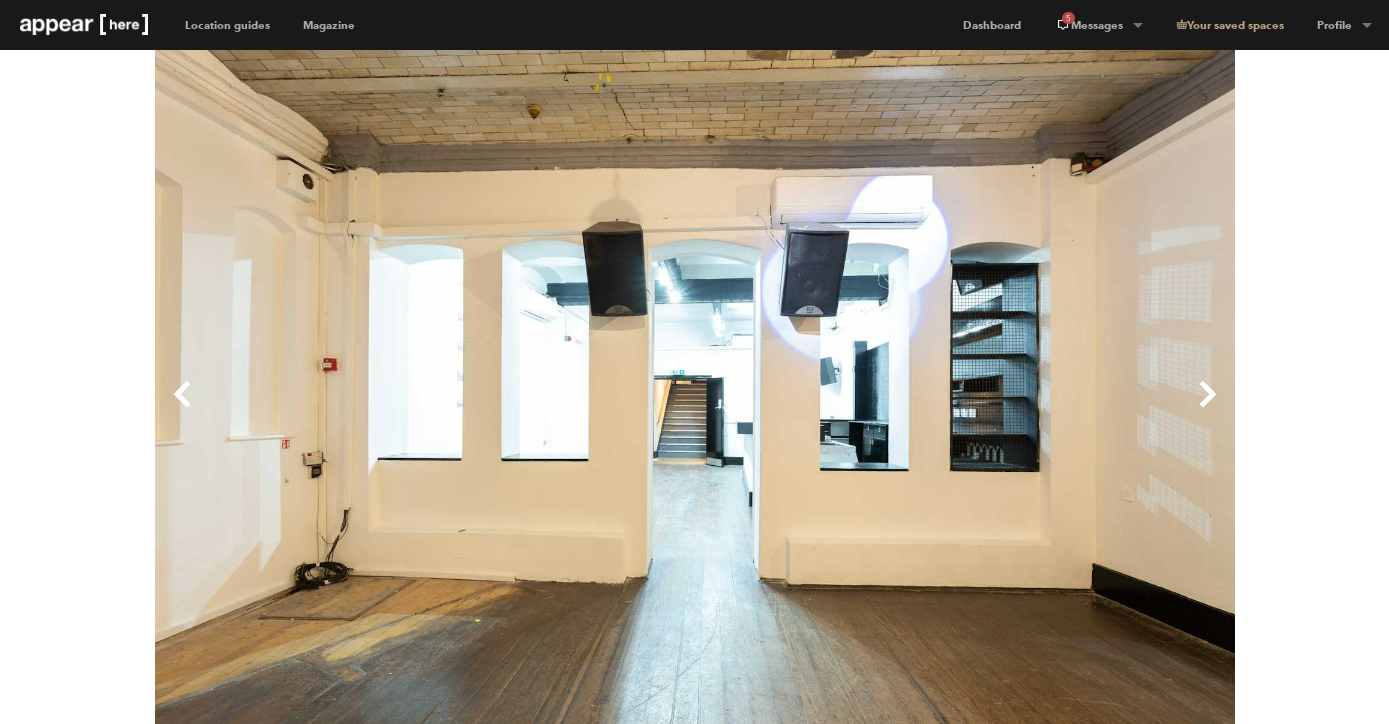 click on "Next" at bounding box center (965, 410) 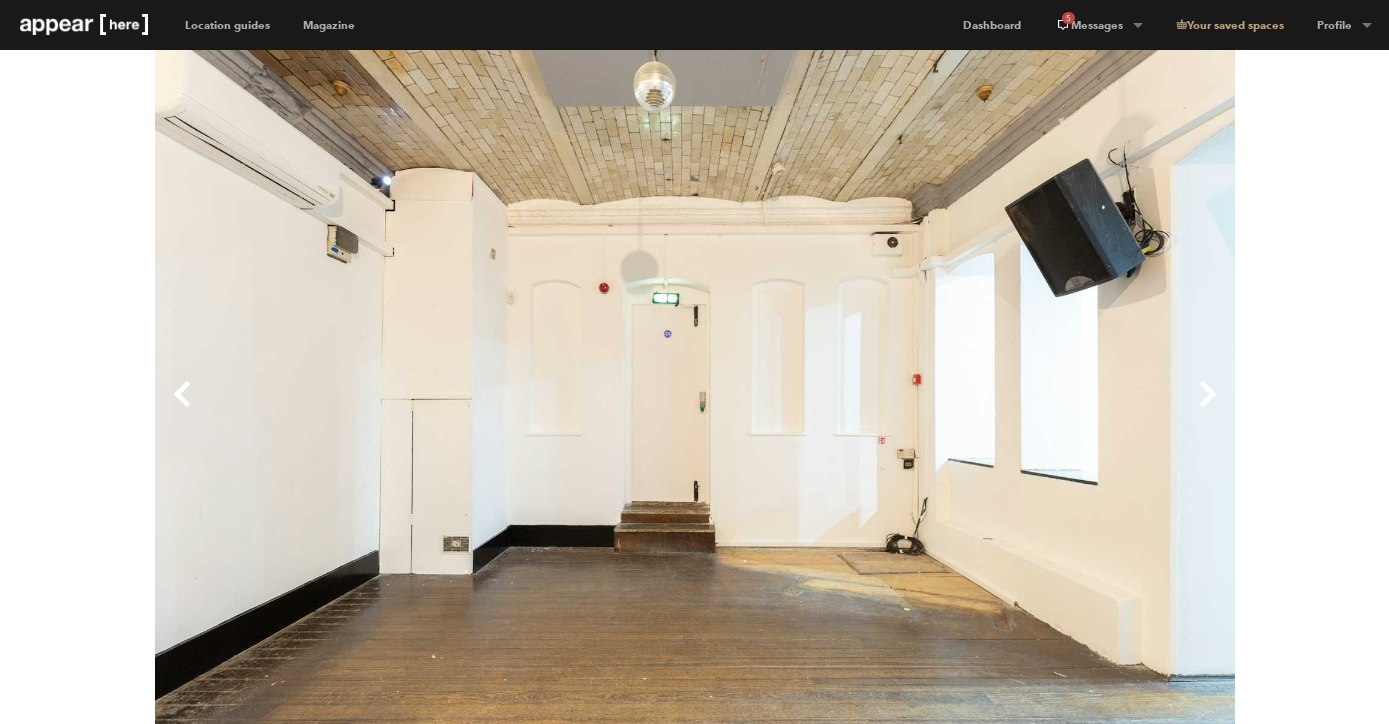 click on "Next" at bounding box center (965, 410) 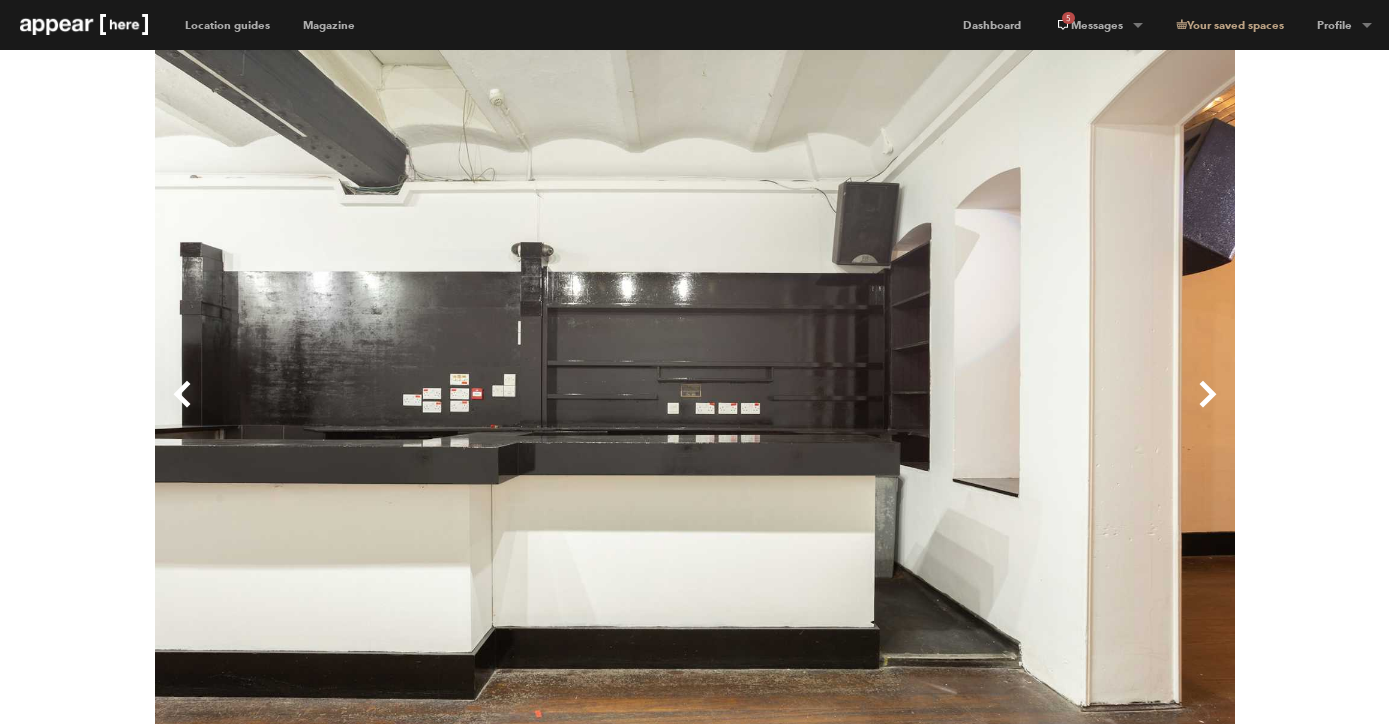 click on "Next" at bounding box center (965, 410) 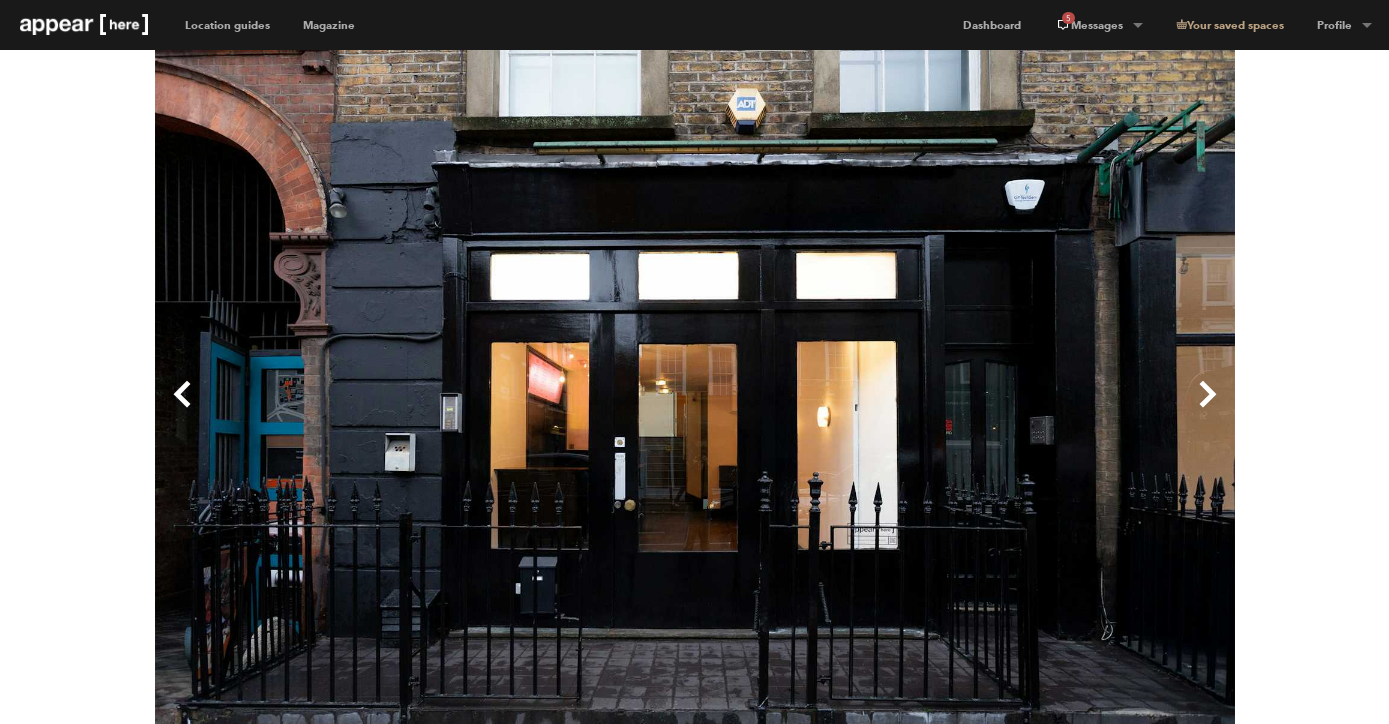 click on "Next" at bounding box center (965, 410) 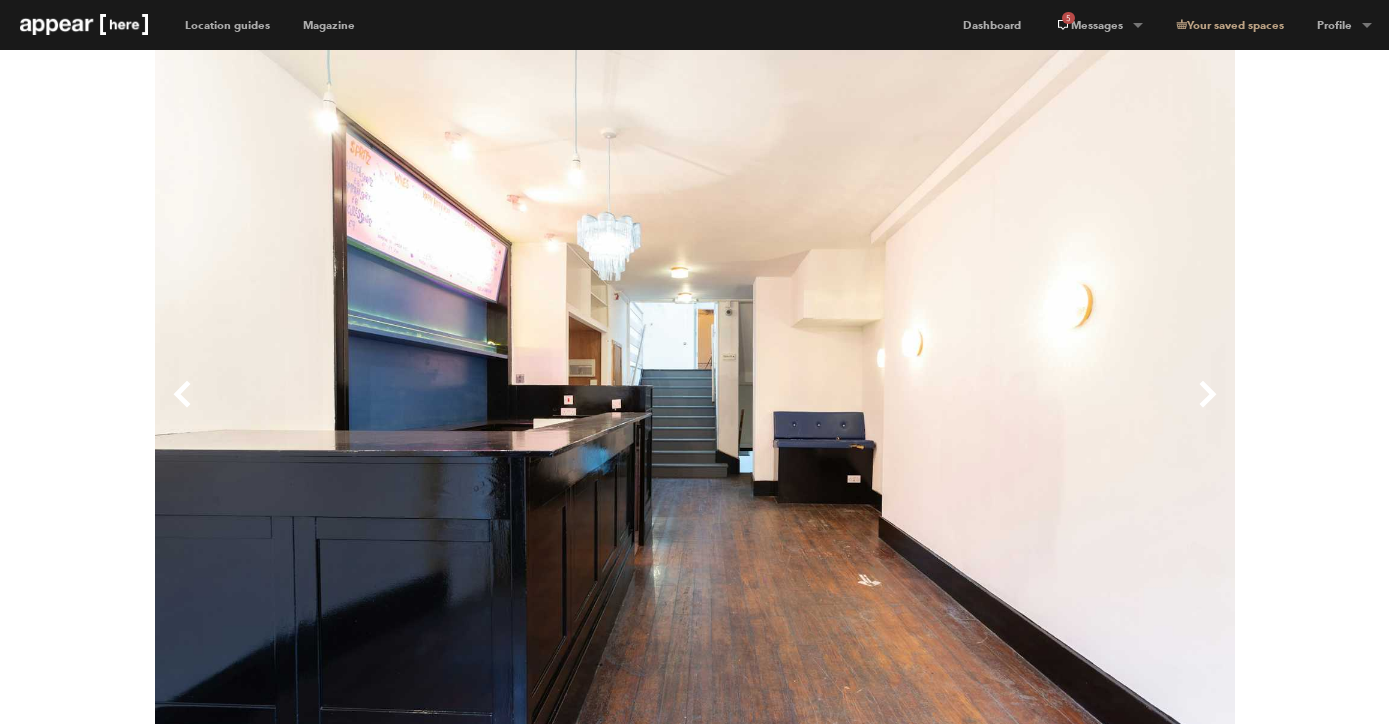 click on "Next" at bounding box center (965, 410) 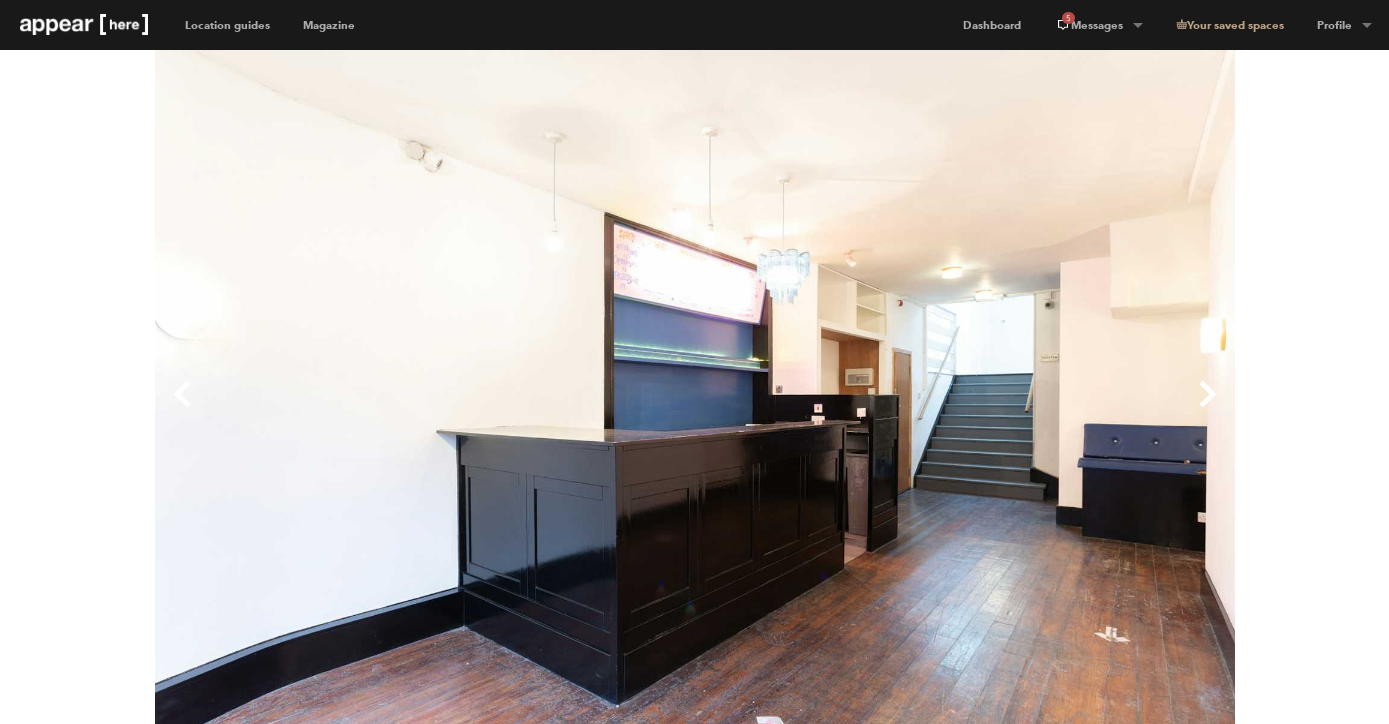 click on "Previous" at bounding box center [425, 410] 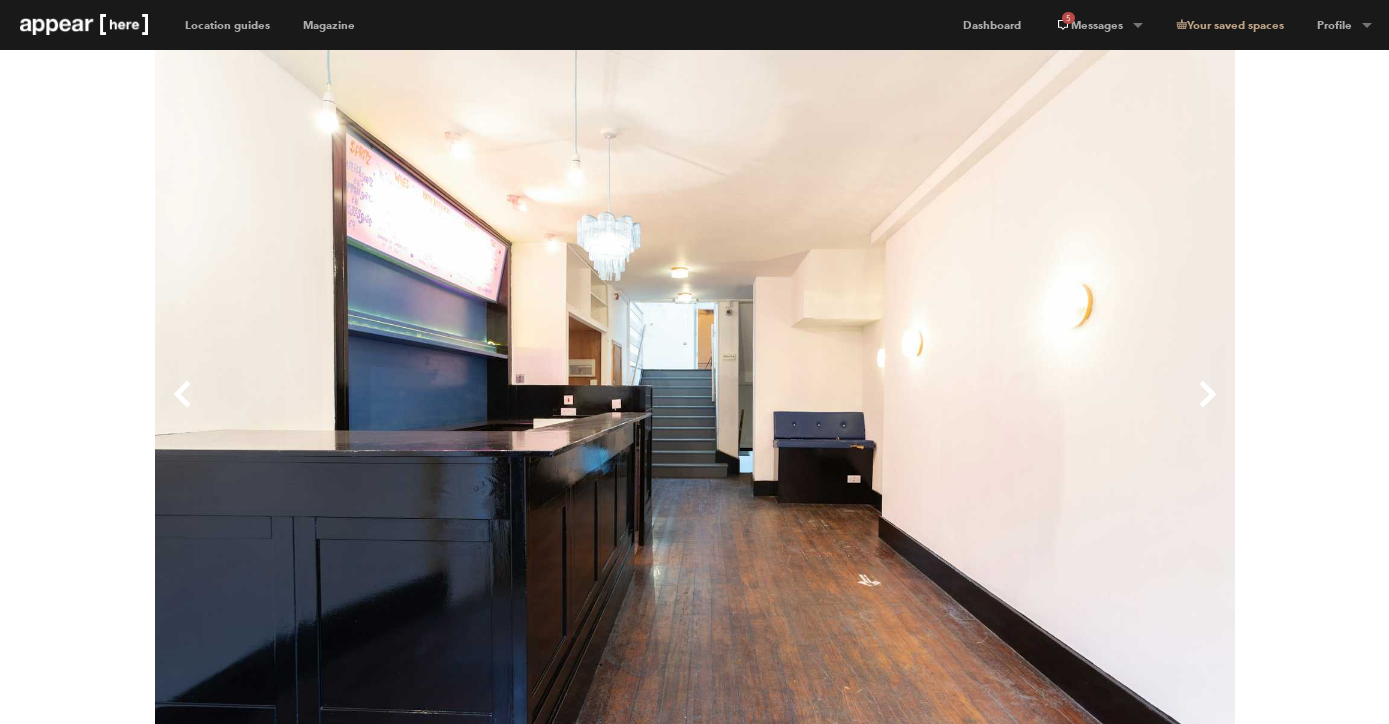 click on "Previous" at bounding box center [425, 410] 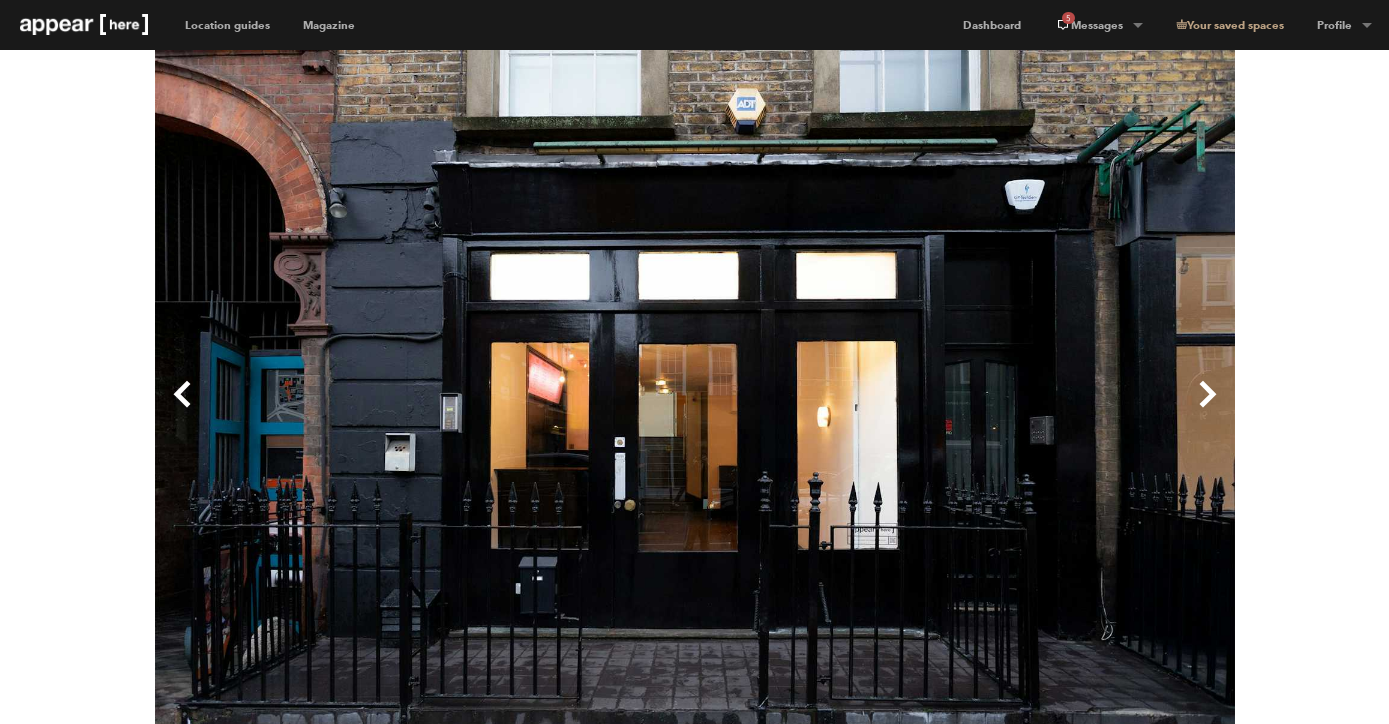 click on "Next" at bounding box center [965, 410] 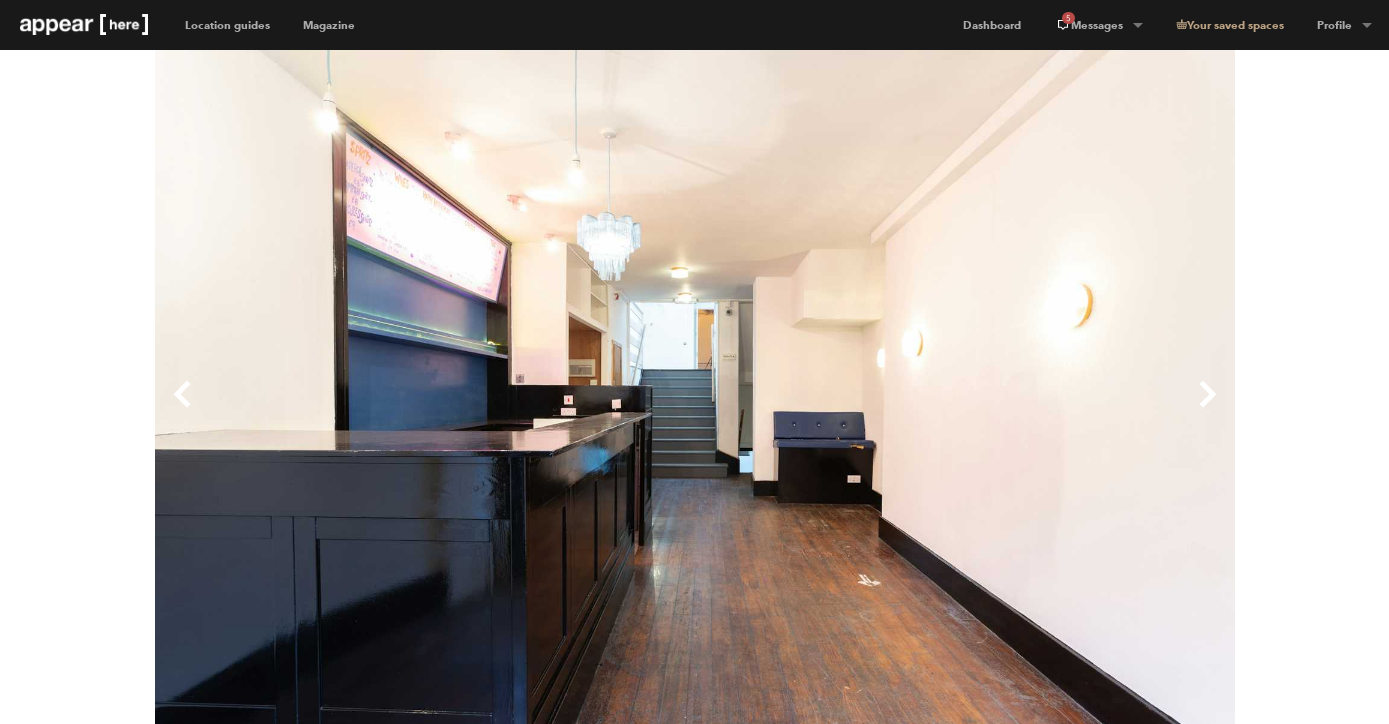 click on "Next" at bounding box center (965, 410) 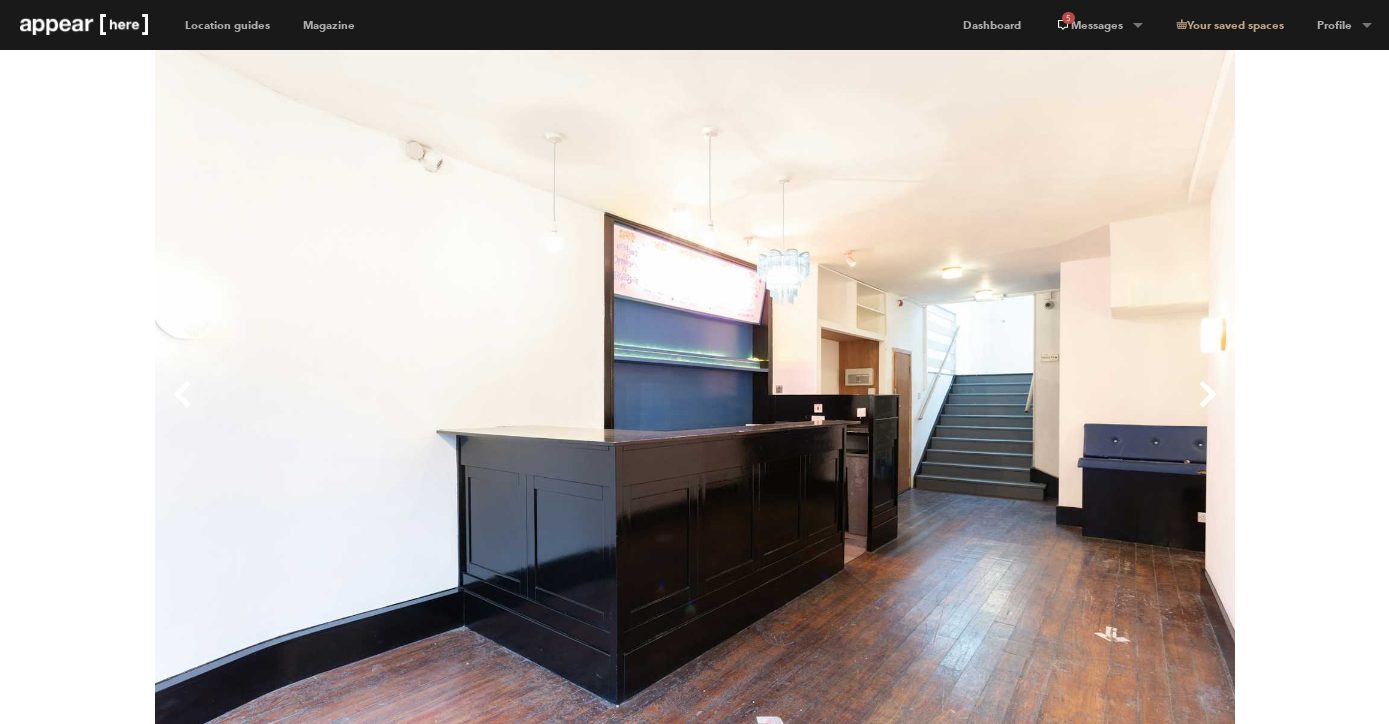 click on "Next" at bounding box center (965, 410) 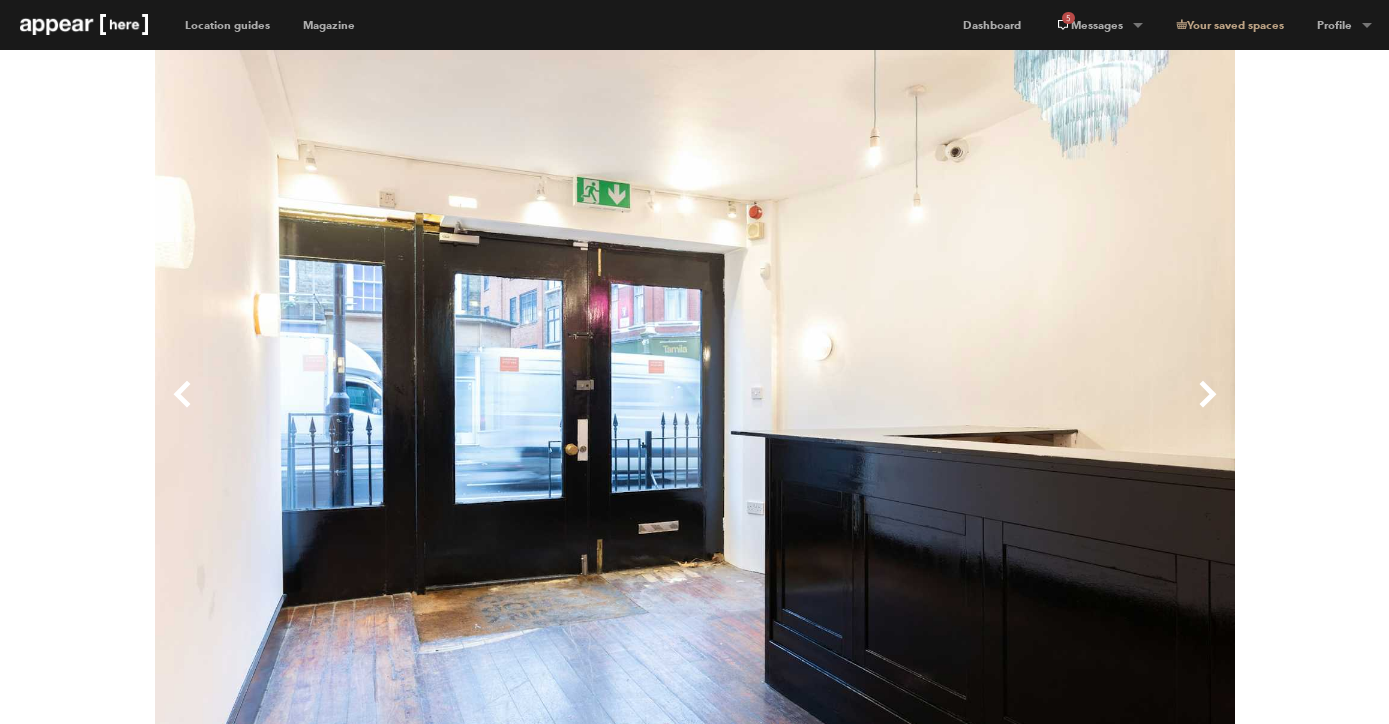 click on "Next" at bounding box center [965, 410] 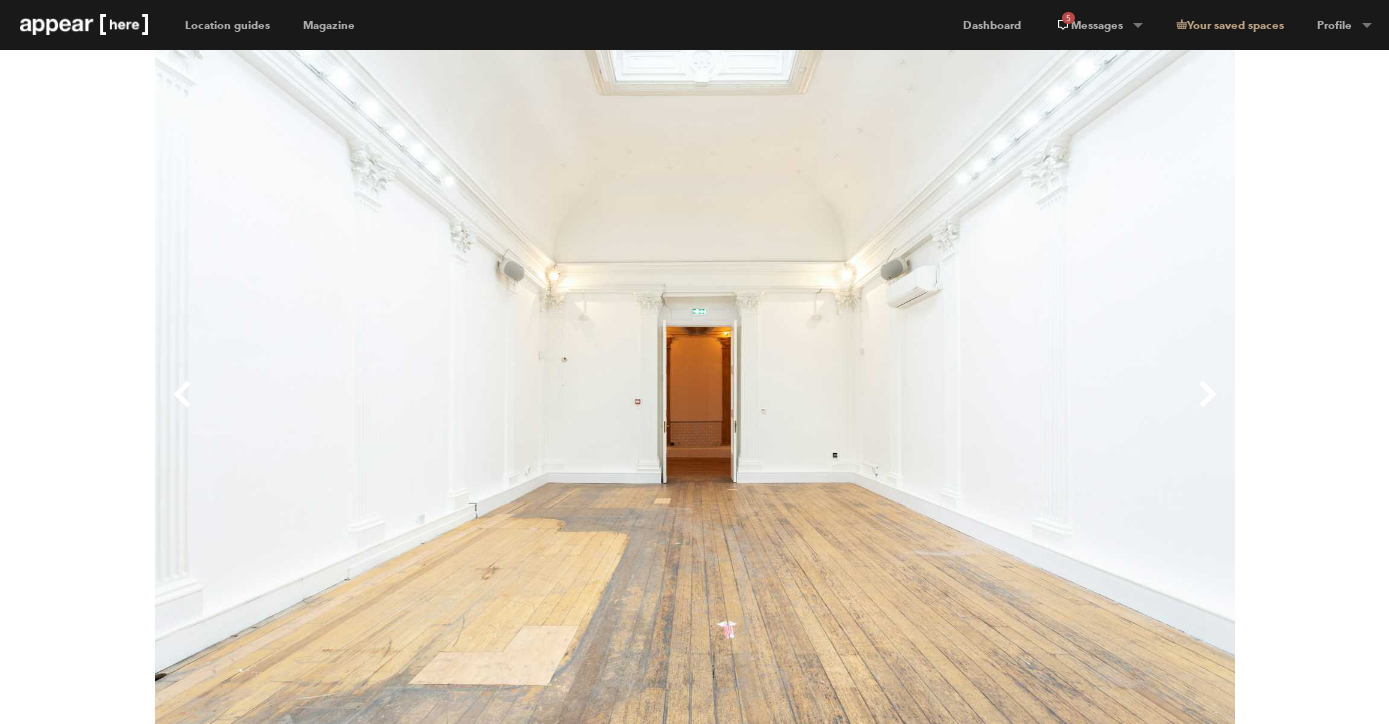 click on "Next" at bounding box center (965, 410) 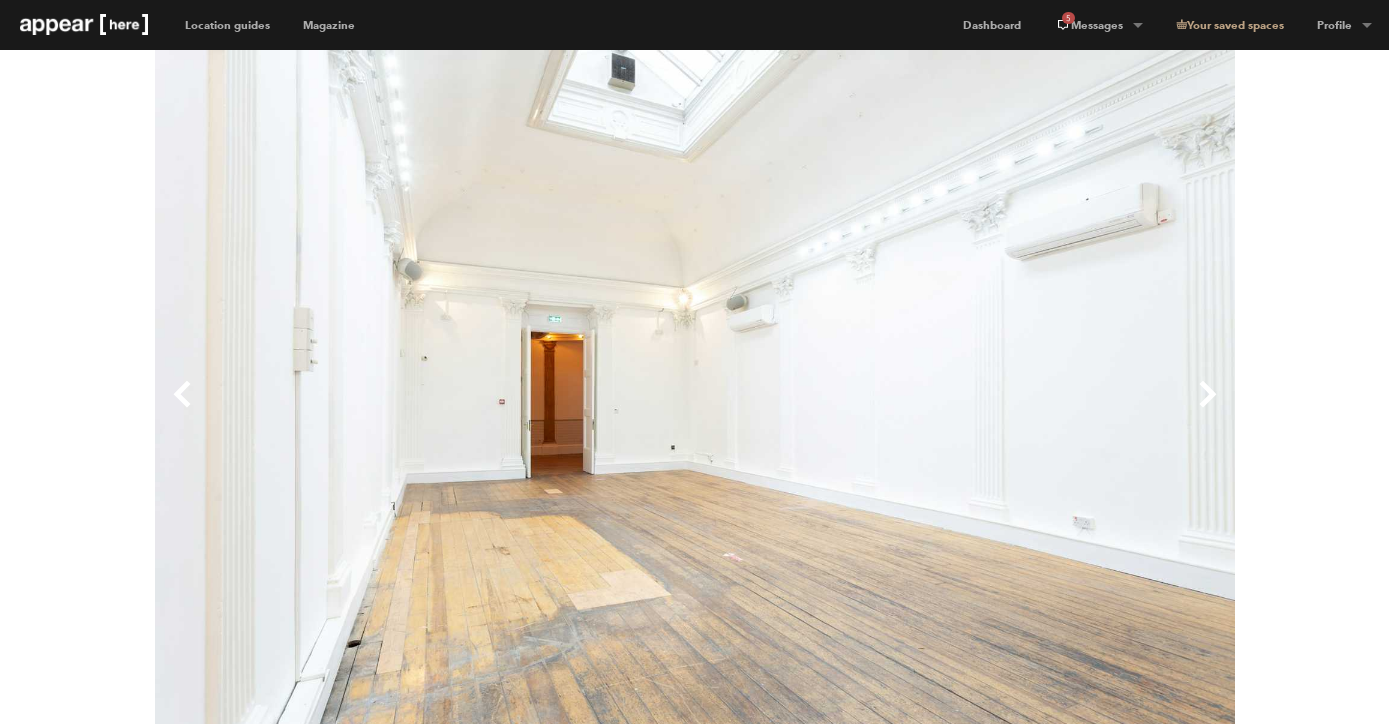 click on "Next" at bounding box center [965, 410] 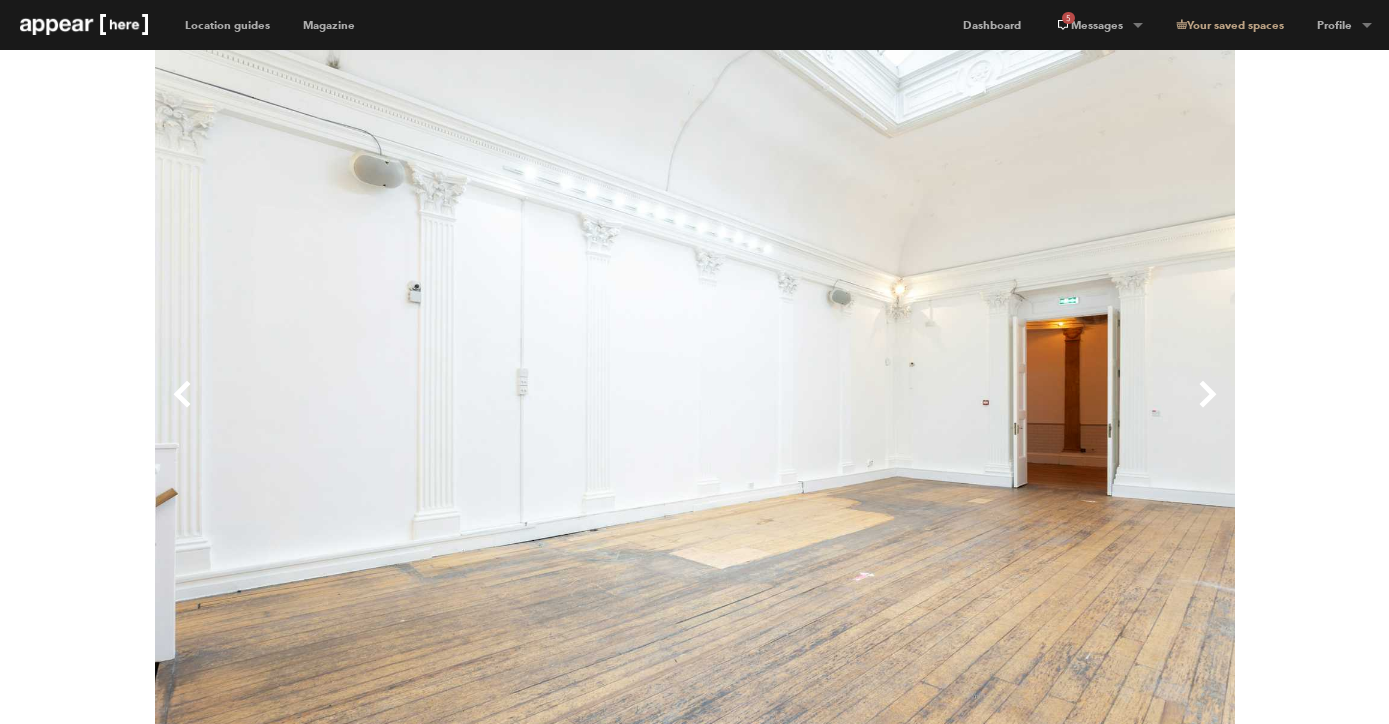 click on "Next" at bounding box center (965, 410) 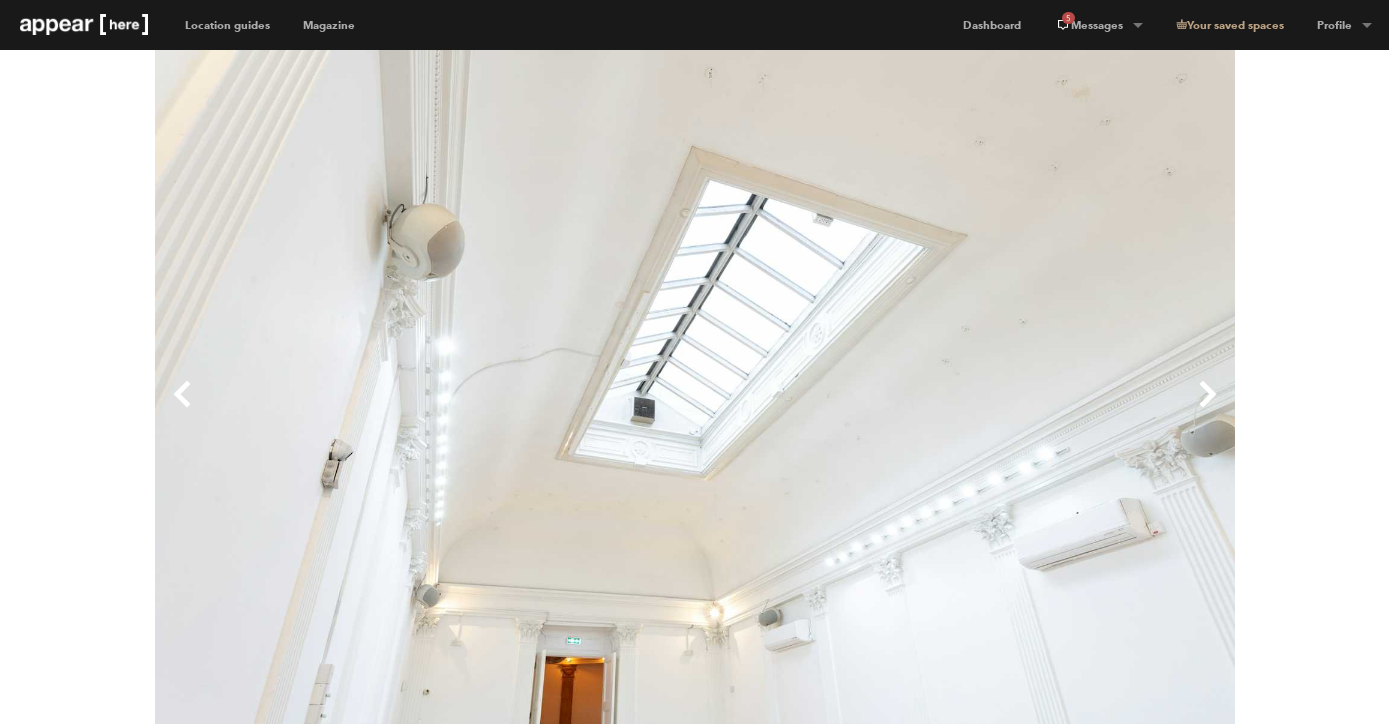 click on "Next" at bounding box center (965, 410) 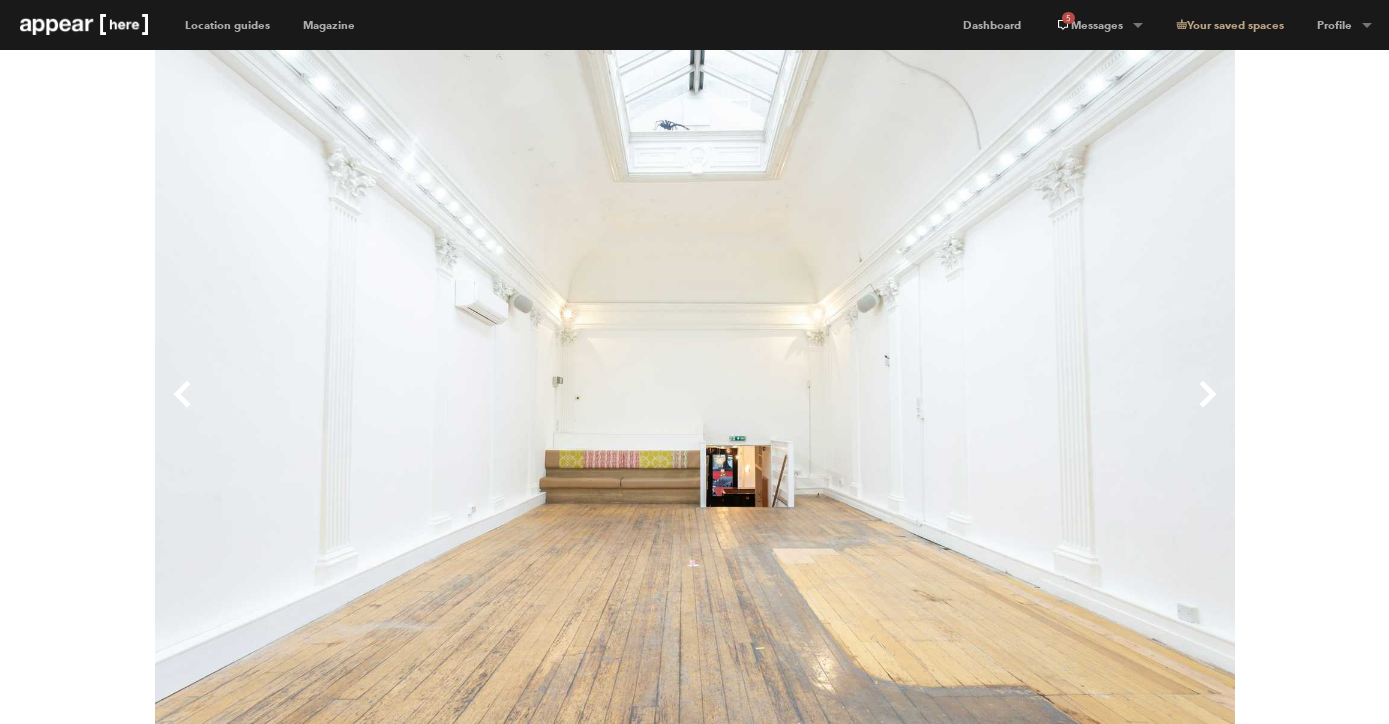 click on "Next" at bounding box center [965, 410] 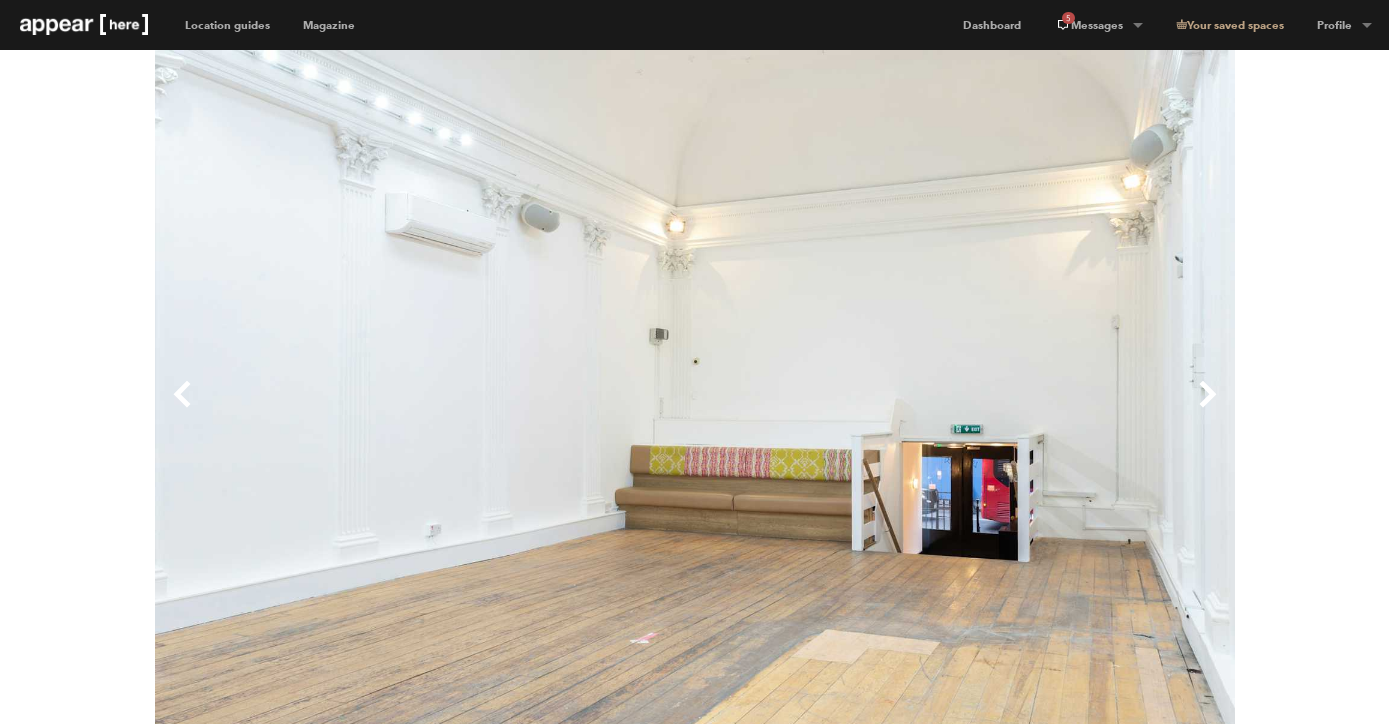 click on "Next" at bounding box center [965, 410] 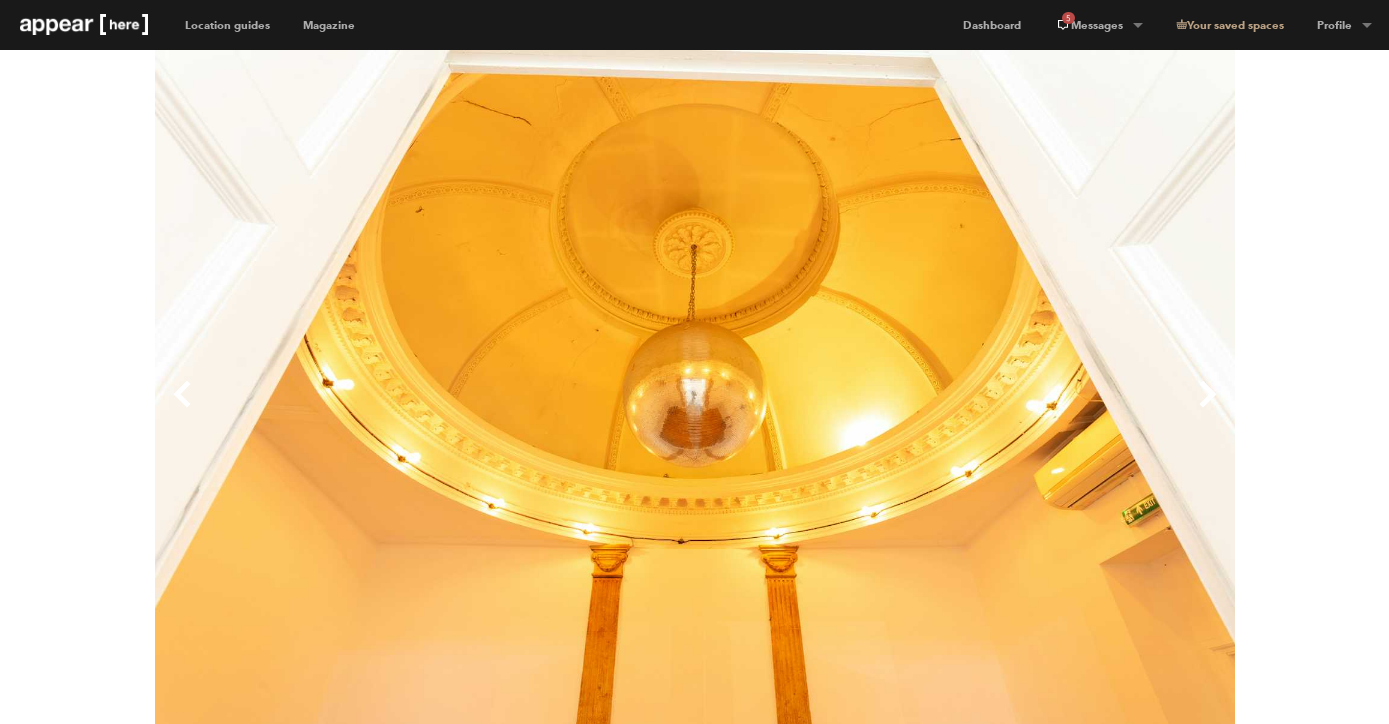 click on "Next" at bounding box center (965, 410) 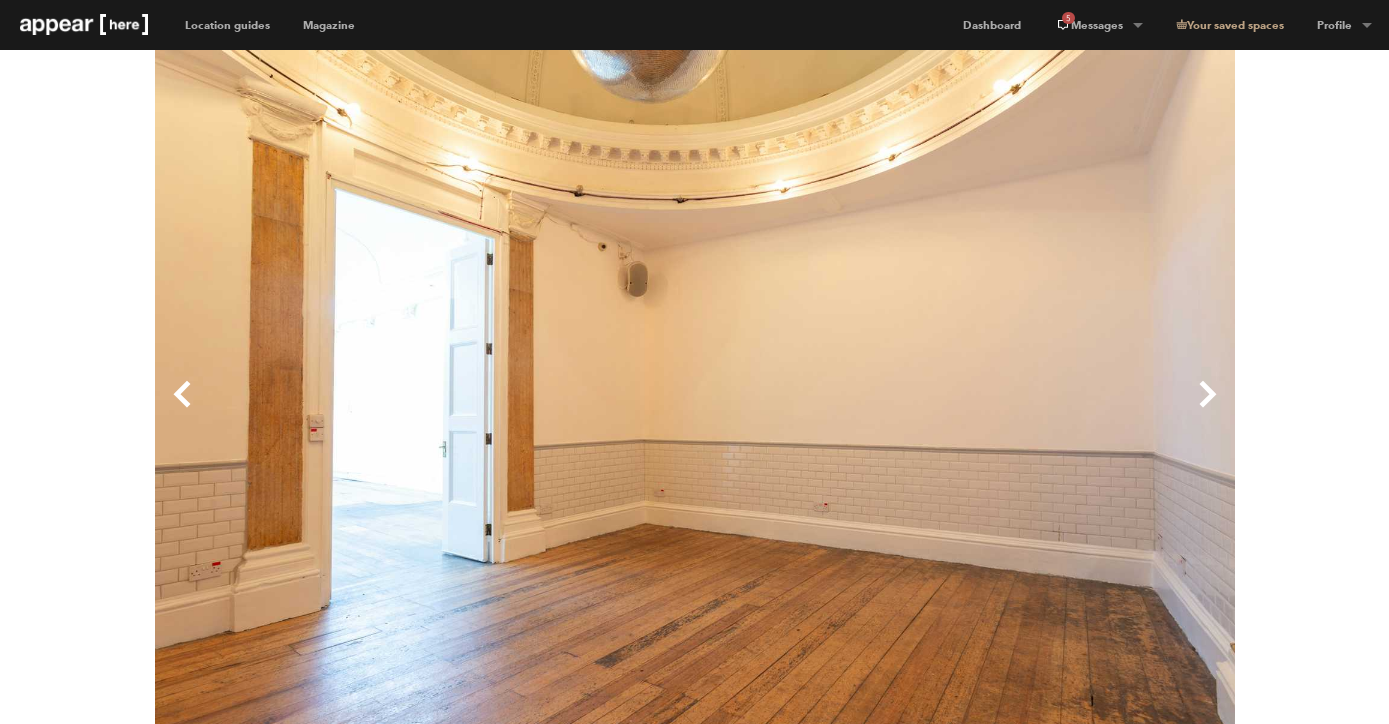 click on "Next" at bounding box center (965, 410) 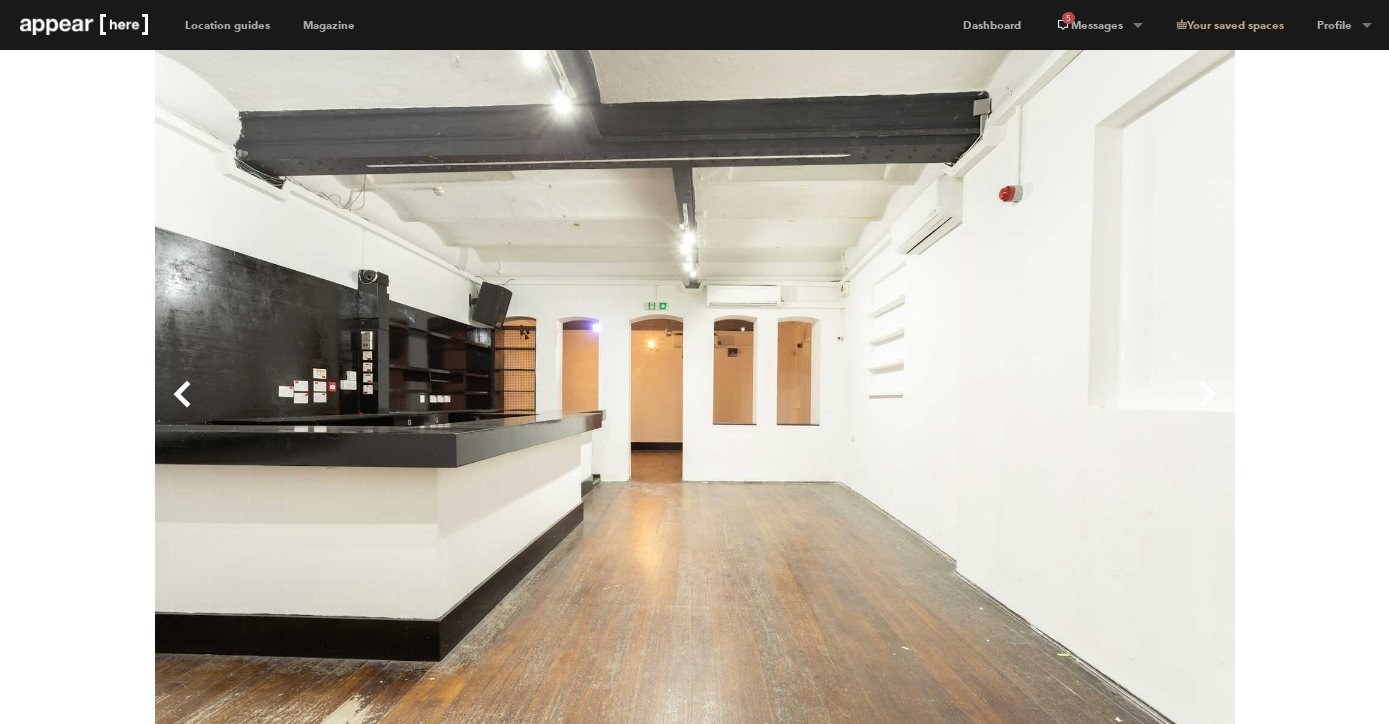 click on "Next" at bounding box center [965, 410] 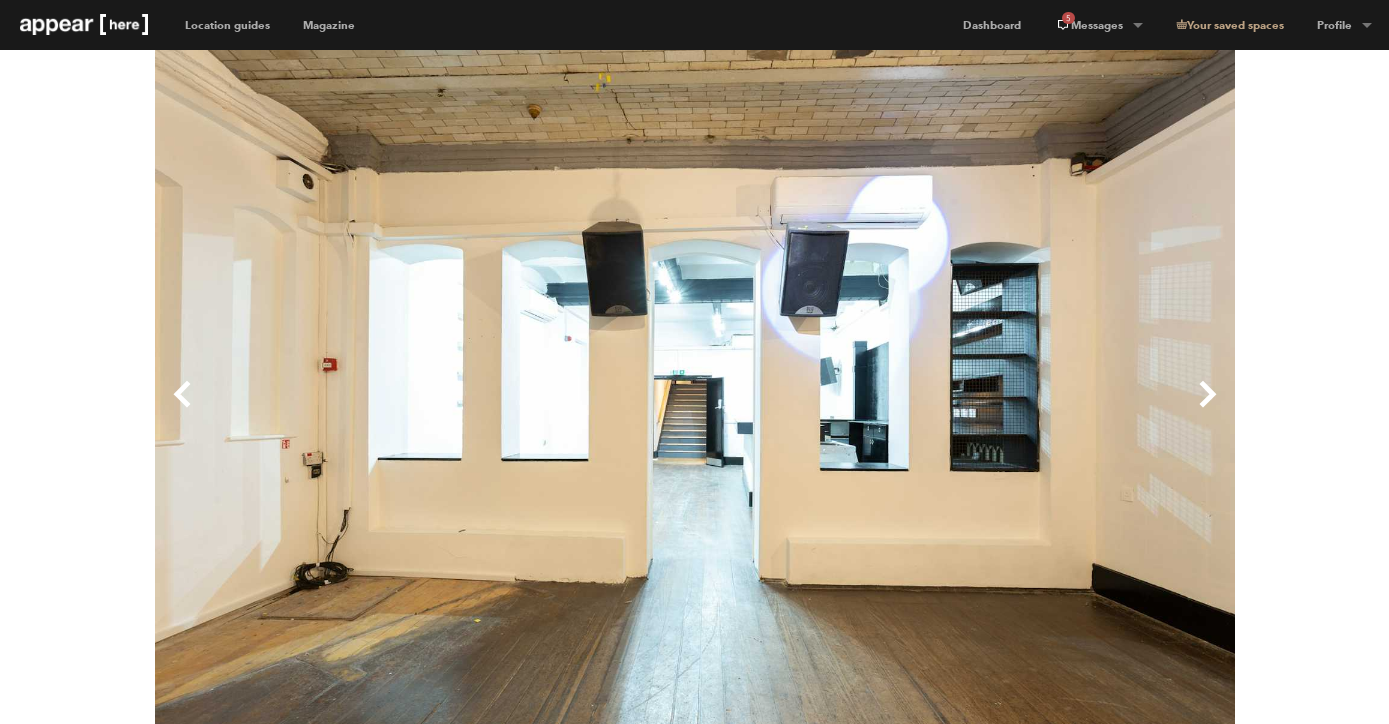 click on "Next" at bounding box center [965, 410] 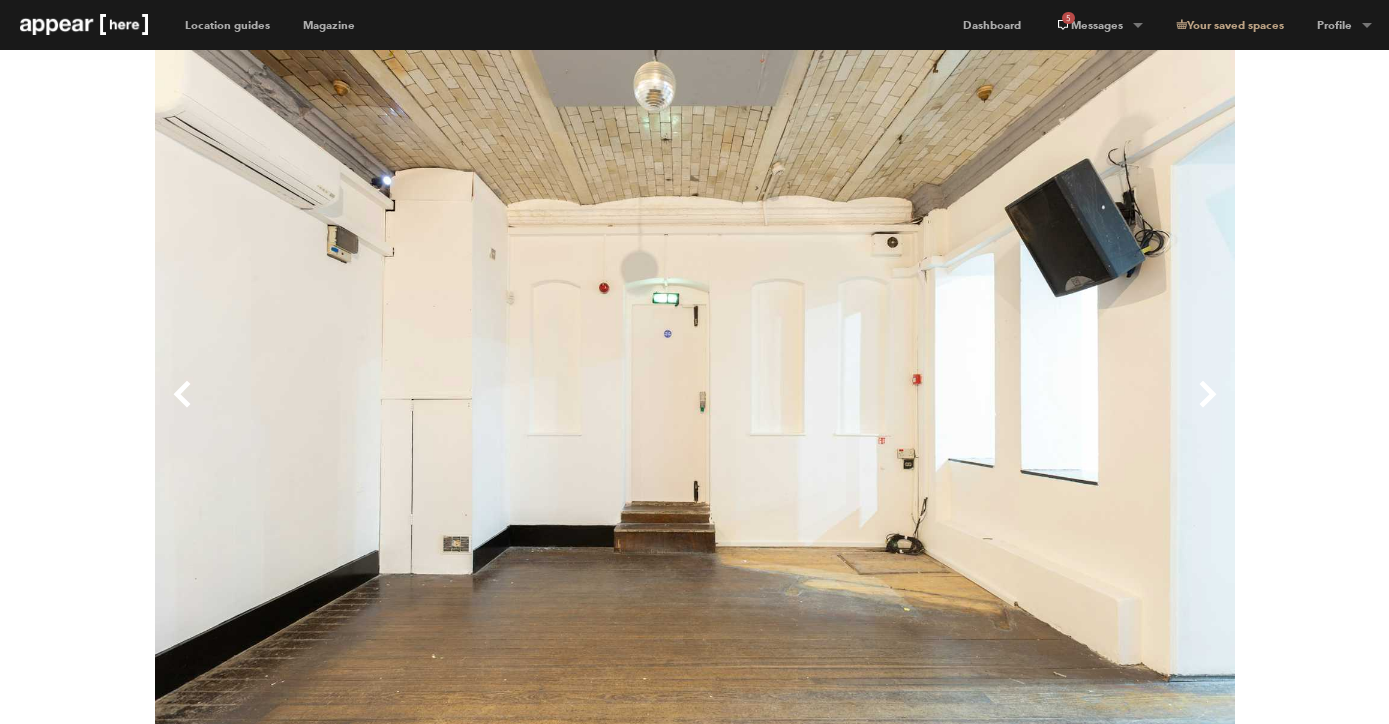 click on "Next" at bounding box center (965, 410) 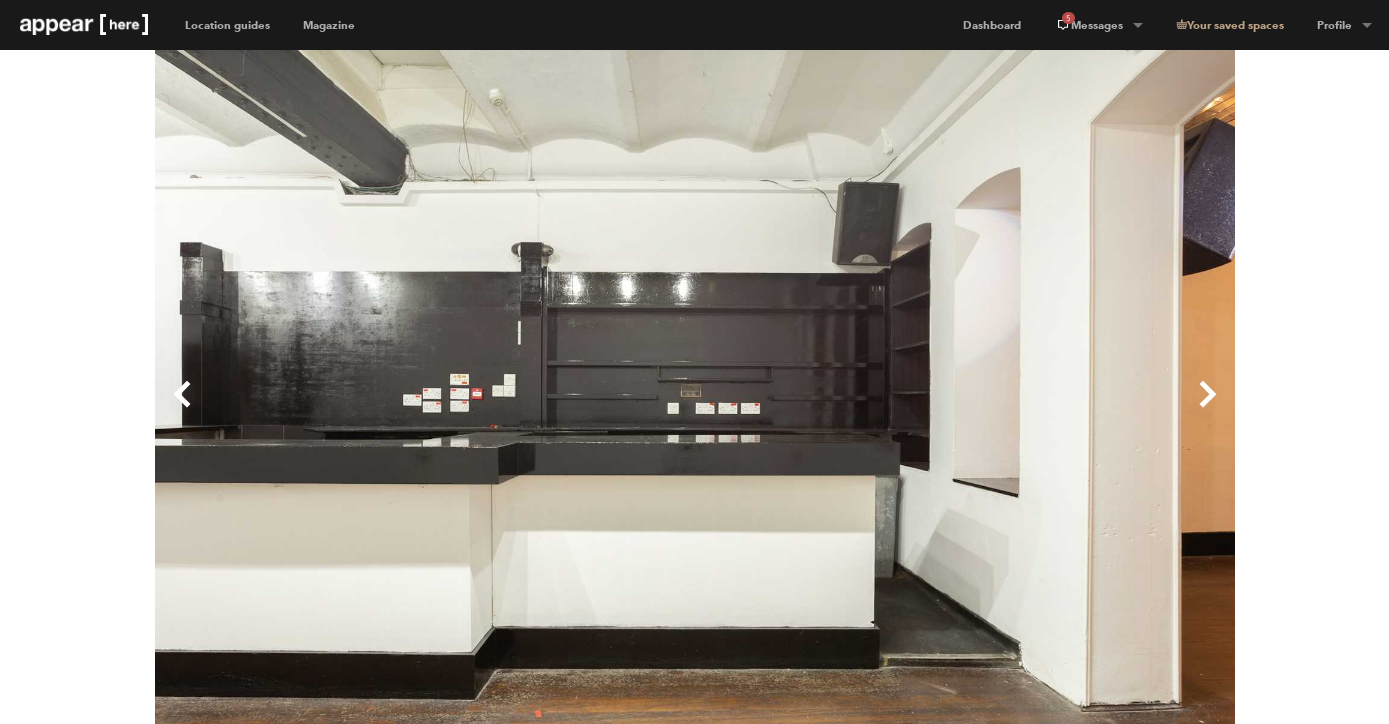 click on "Next" at bounding box center (965, 410) 